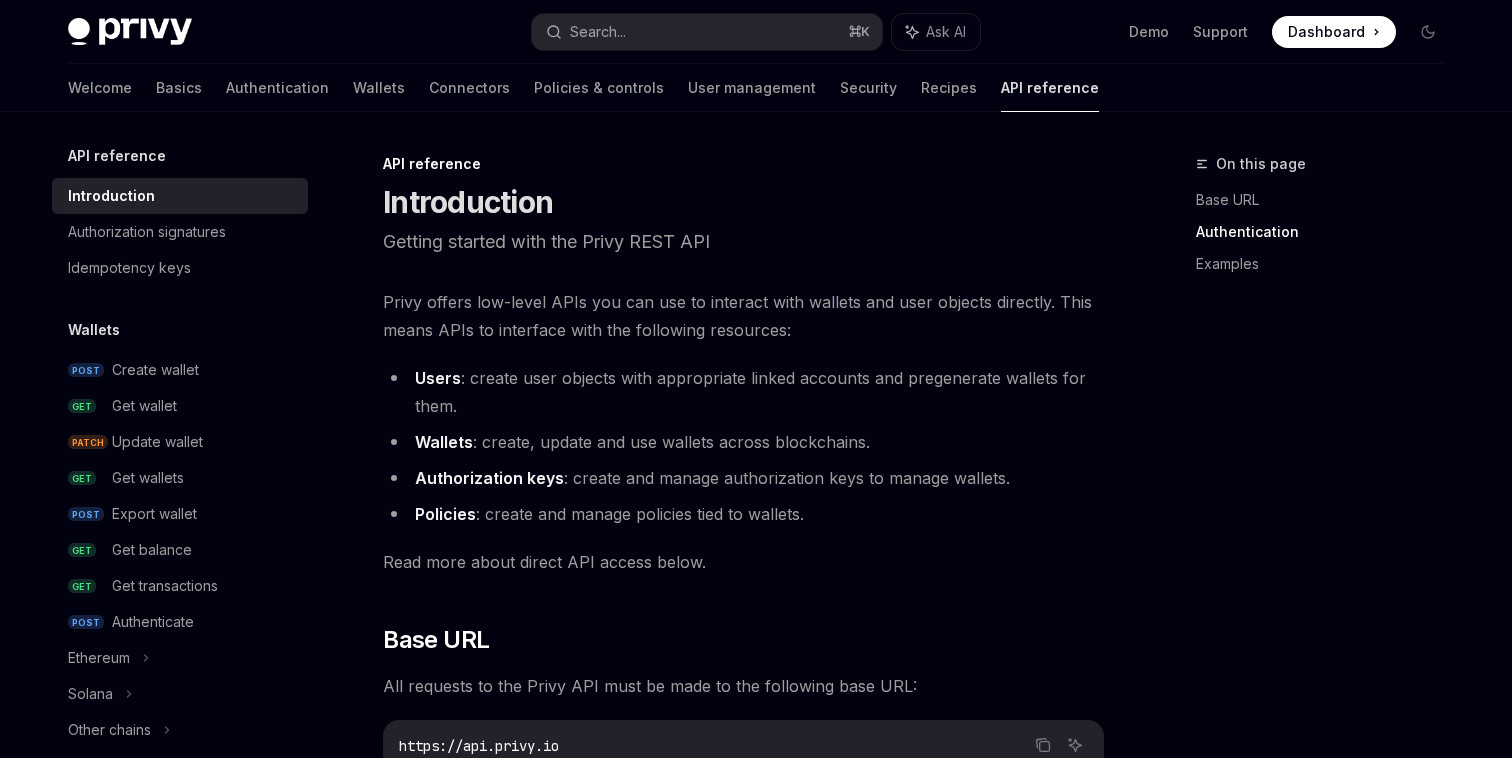scroll, scrollTop: 1209, scrollLeft: 0, axis: vertical 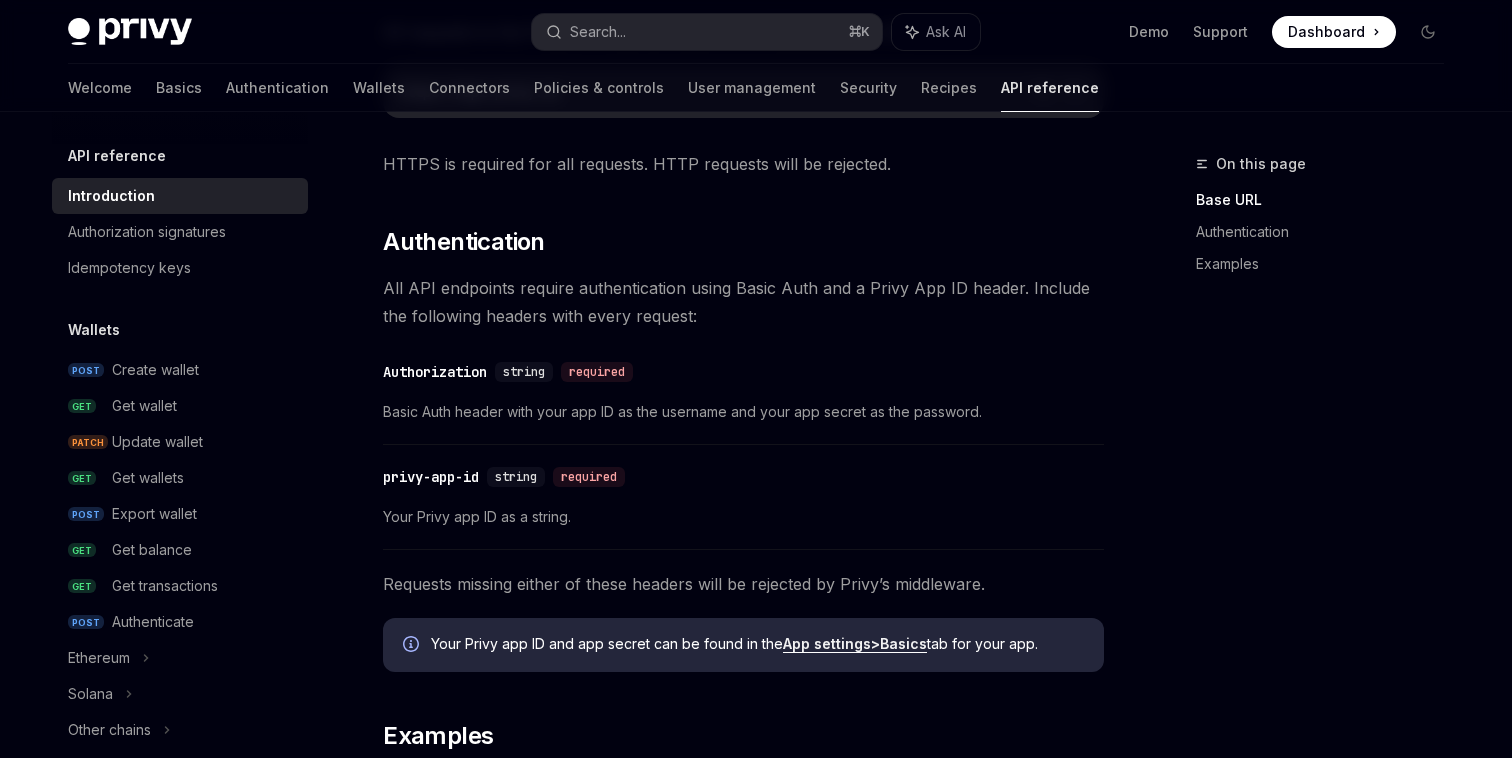 click on "All API endpoints require authentication using Basic Auth and a Privy App ID header. Include the following headers with every request:" at bounding box center [743, 302] 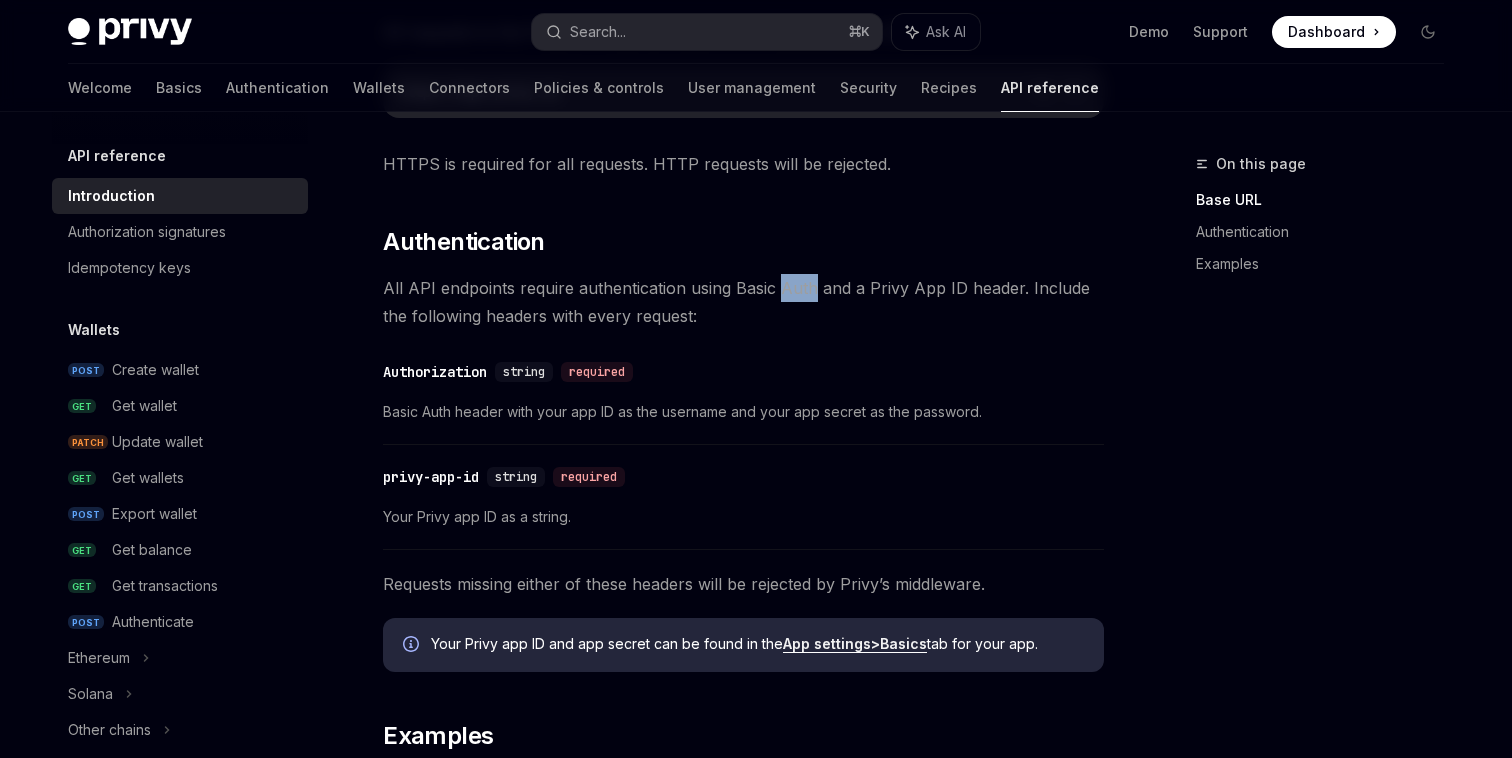 click on "All API endpoints require authentication using Basic Auth and a Privy App ID header. Include the following headers with every request:" at bounding box center [743, 302] 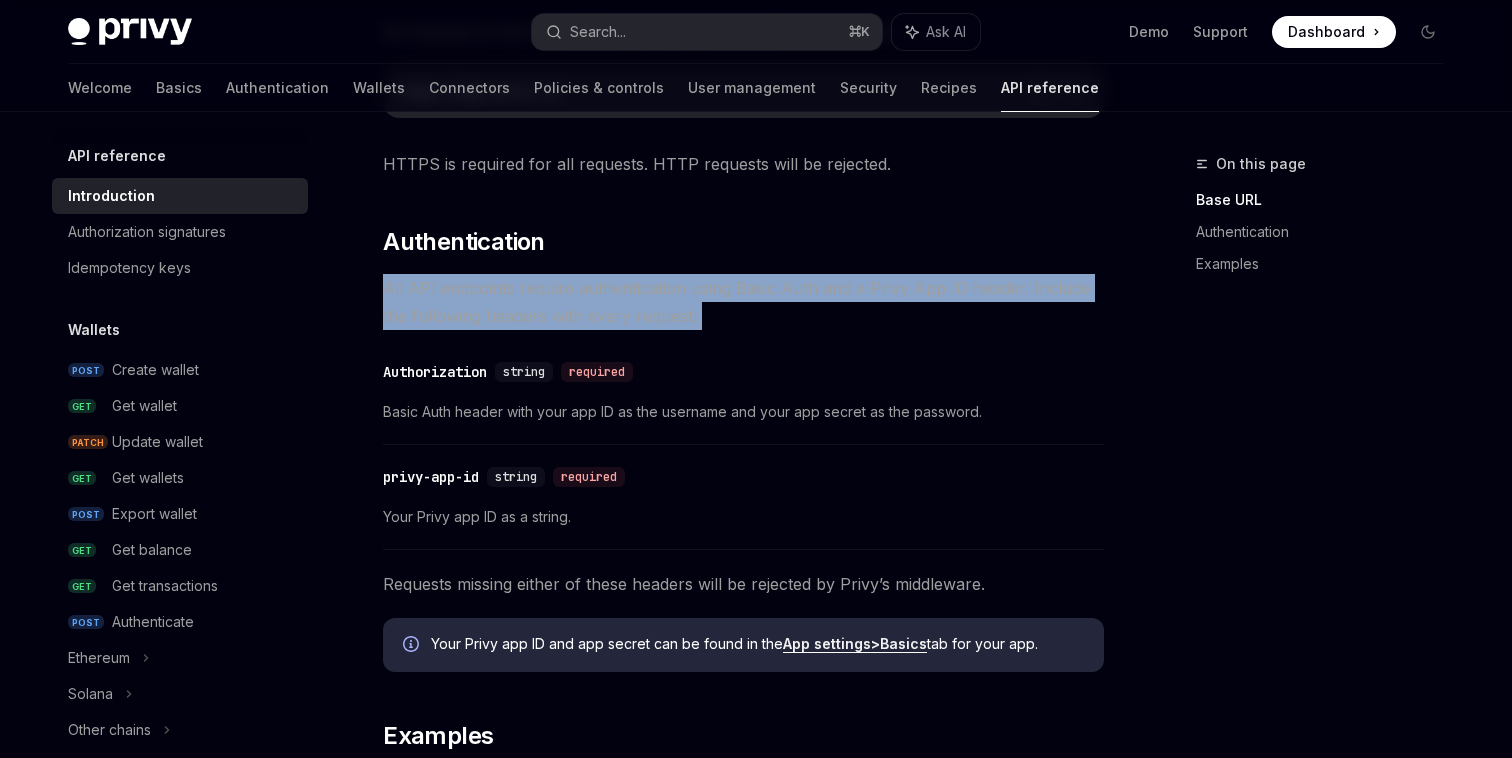 click on "All API endpoints require authentication using Basic Auth and a Privy App ID header. Include the following headers with every request:" at bounding box center [743, 302] 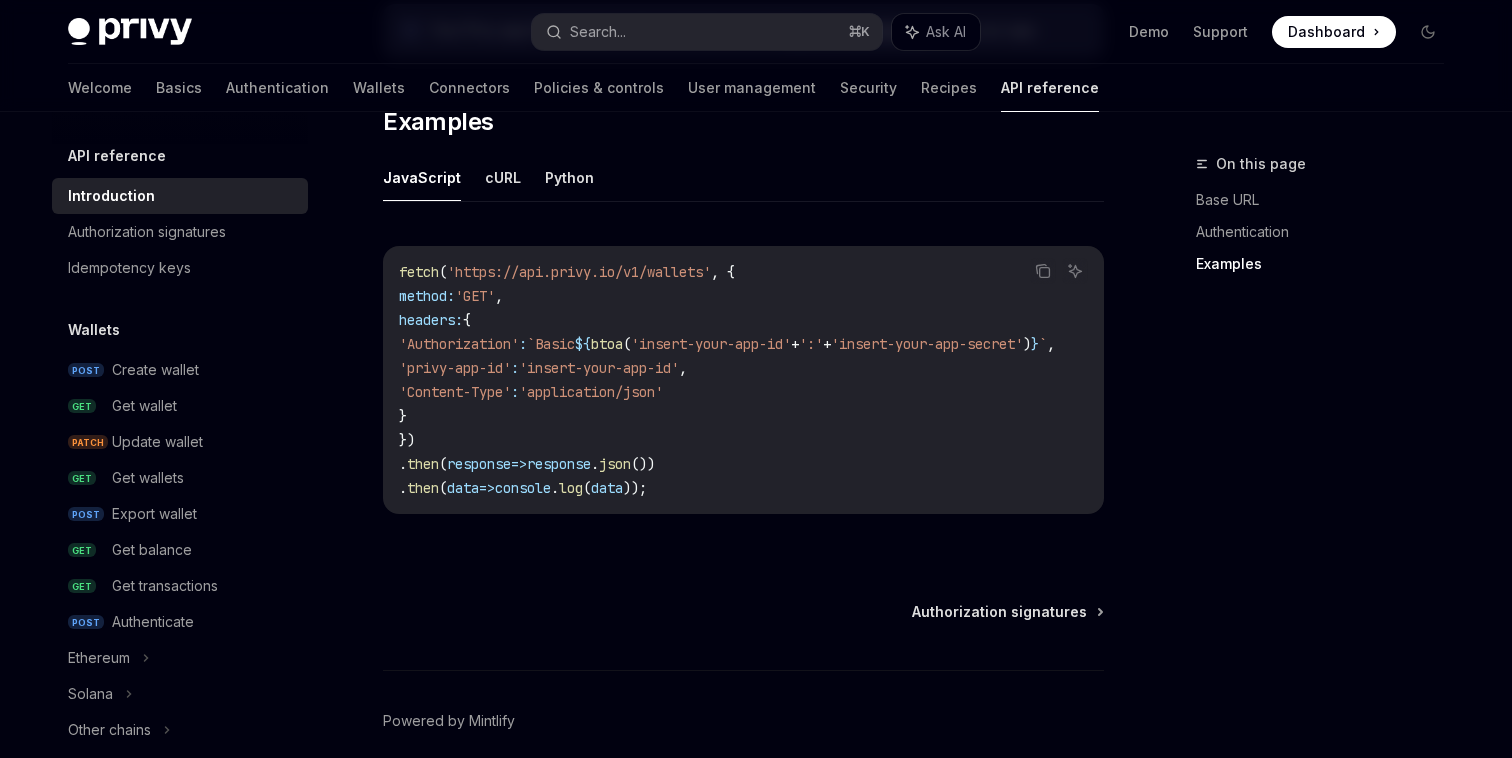 scroll, scrollTop: 1280, scrollLeft: 0, axis: vertical 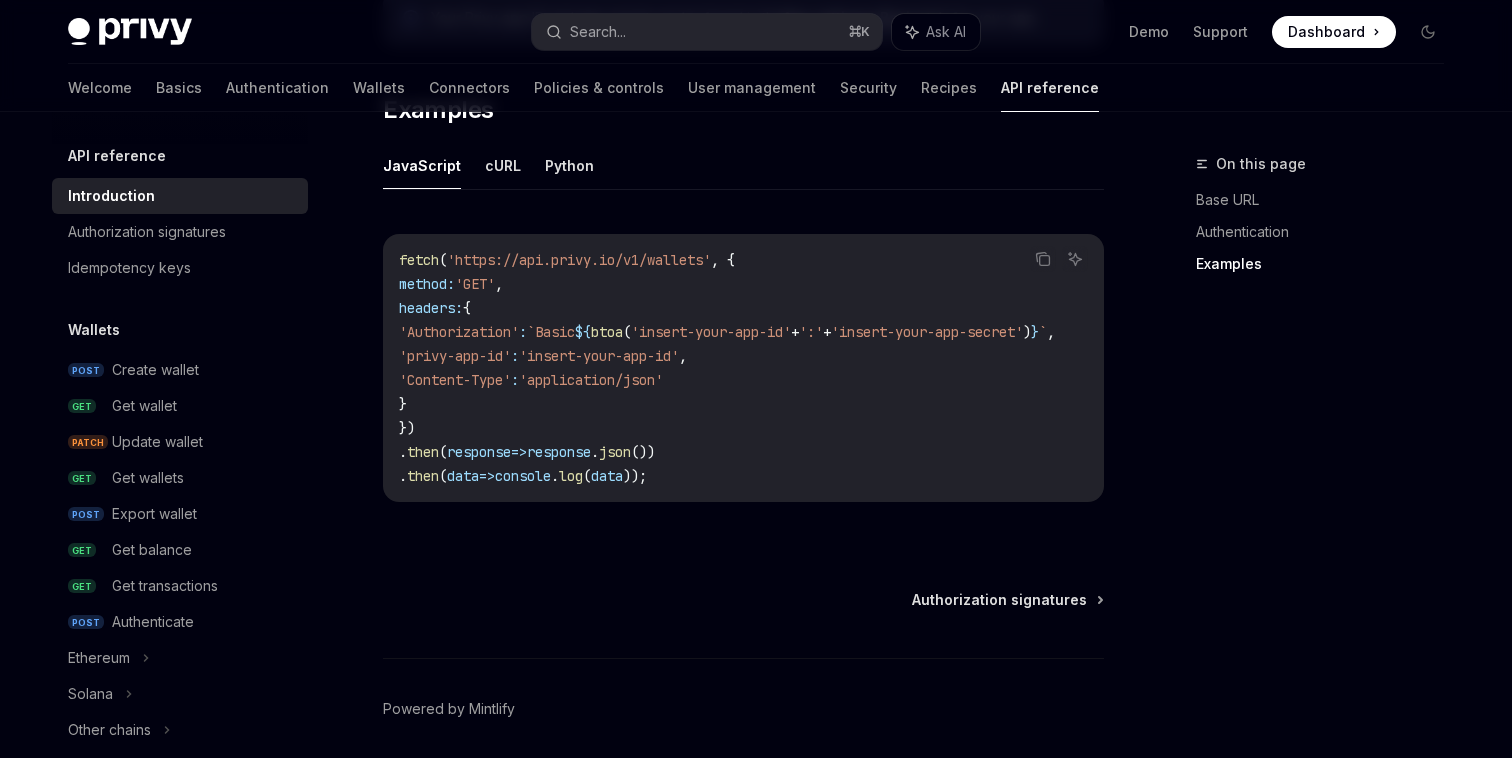click on "fetch ( 'https://api.privy.io/v1/wallets' , {
method:  'GET' ,
headers:  {
'Authorization' :  `Basic  ${ btoa ( 'insert-your-app-id'  +  ':'  +  'insert-your-app-secret' ) } ` ,
'privy-app-id' :  'insert-your-app-id' ,
'Content-Type' :  'application/json'
}
})
. then ( response  =>  response . json ())
. then ( data  =>  console . log ( data ));" at bounding box center [751, 368] 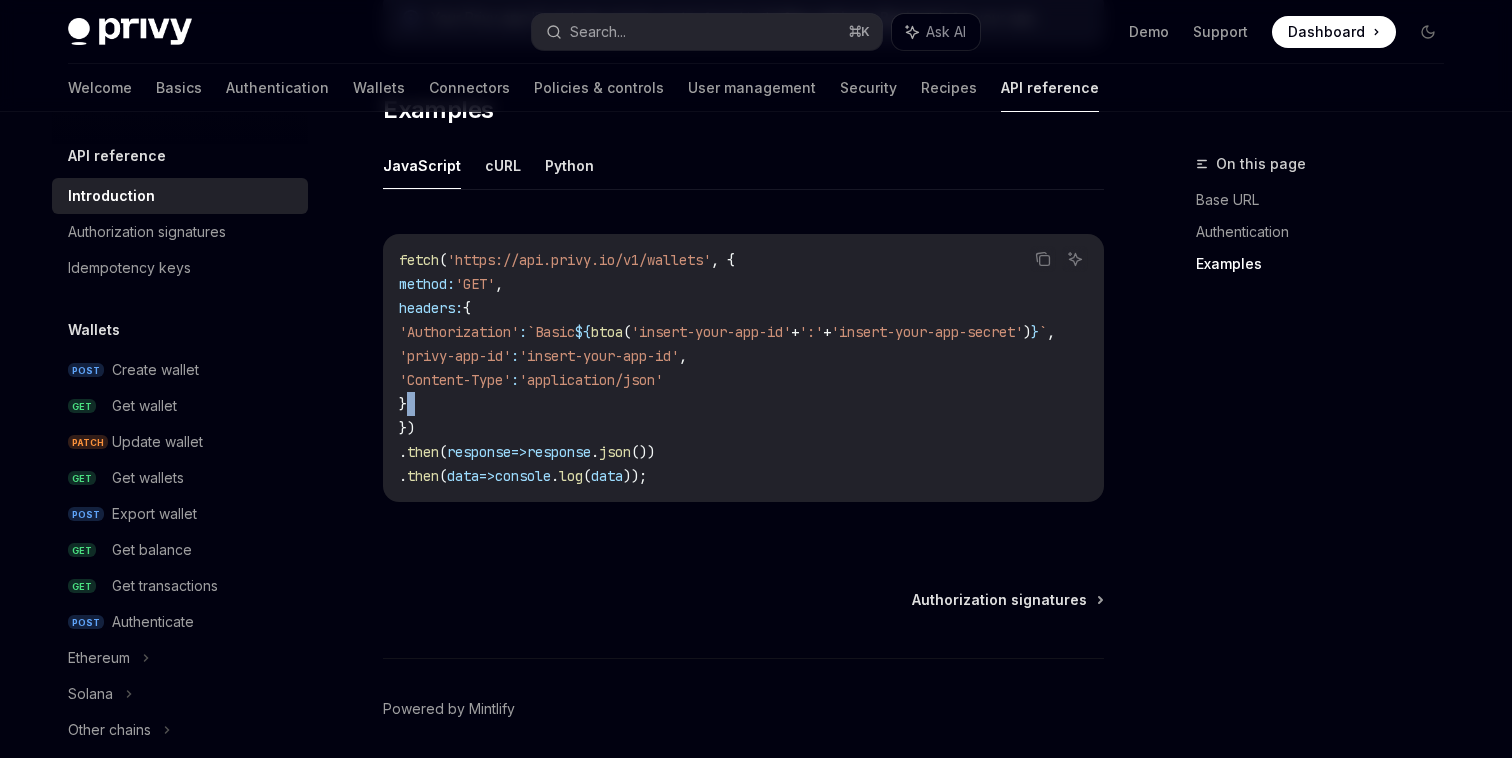 click on "fetch ( 'https://api.privy.io/v1/wallets' , {
method:  'GET' ,
headers:  {
'Authorization' :  `Basic  ${ btoa ( 'insert-your-app-id'  +  ':'  +  'insert-your-app-secret' ) } ` ,
'privy-app-id' :  'insert-your-app-id' ,
'Content-Type' :  'application/json'
}
})
. then ( response  =>  response . json ())
. then ( data  =>  console . log ( data ));" at bounding box center (751, 368) 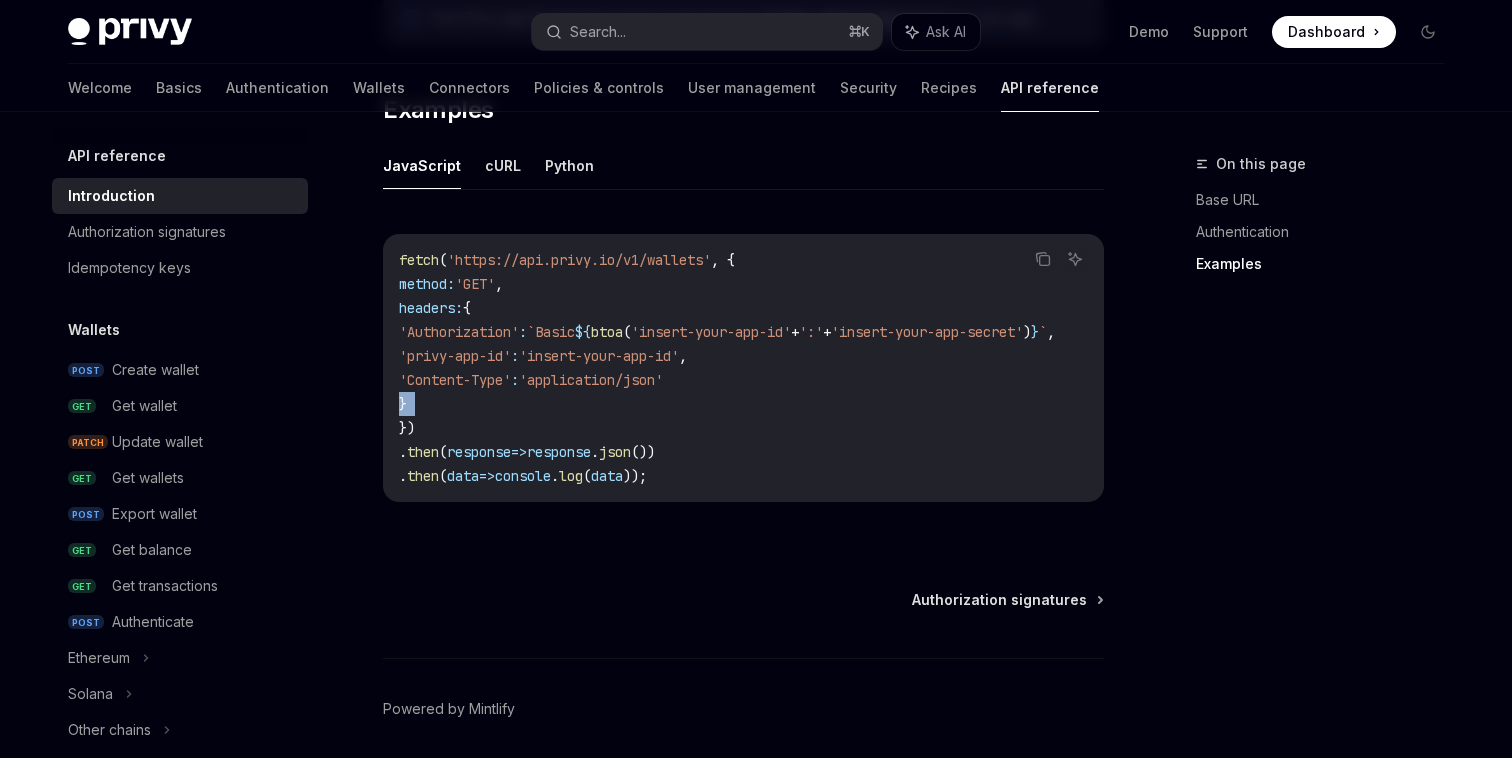 click on "fetch ( 'https://api.privy.io/v1/wallets' , {
method:  'GET' ,
headers:  {
'Authorization' :  `Basic  ${ btoa ( 'insert-your-app-id'  +  ':'  +  'insert-your-app-secret' ) } ` ,
'privy-app-id' :  'insert-your-app-id' ,
'Content-Type' :  'application/json'
}
})
. then ( response  =>  response . json ())
. then ( data  =>  console . log ( data ));" at bounding box center [751, 368] 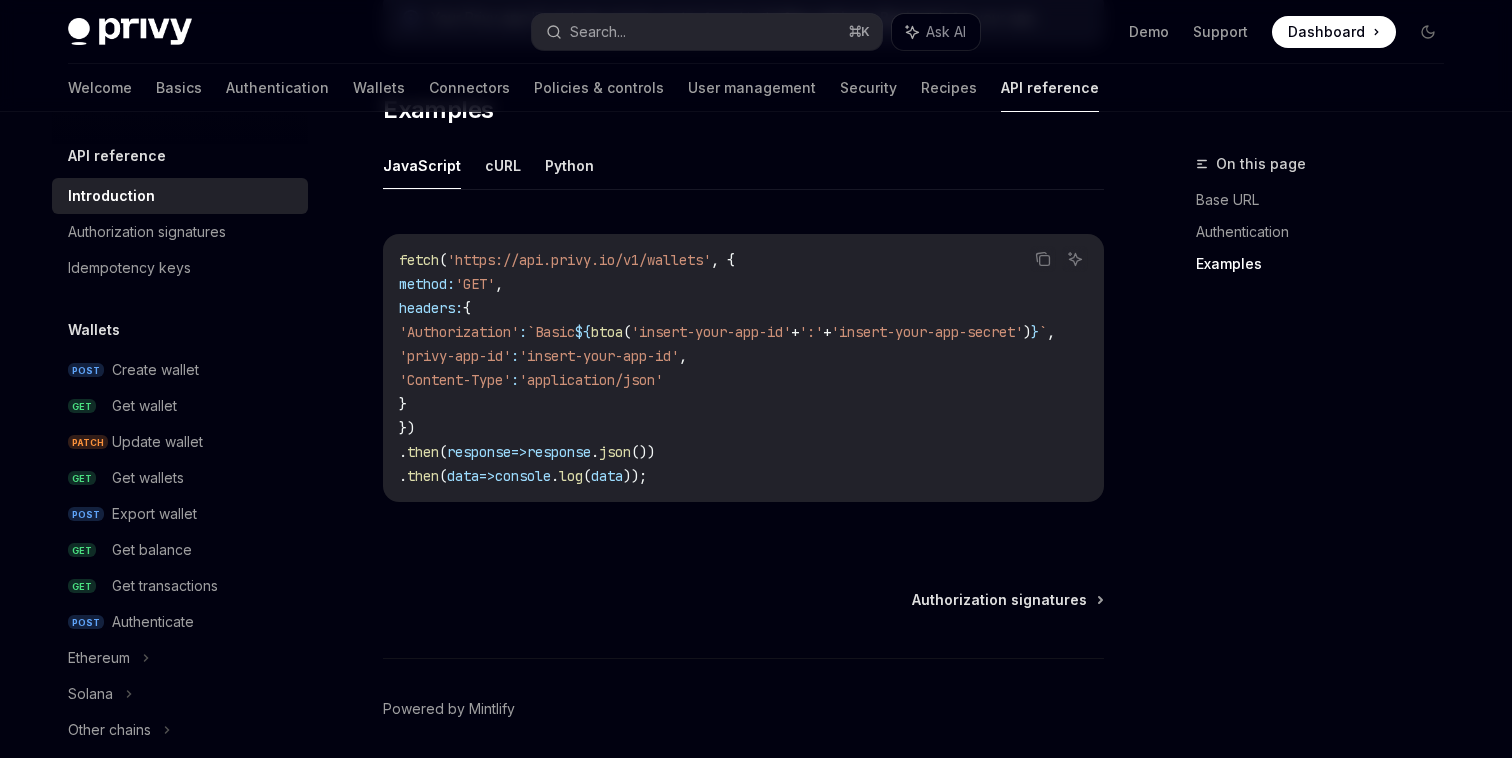 click on "fetch ( 'https://api.privy.io/v1/wallets' , {
method:  'GET' ,
headers:  {
'Authorization' :  `Basic  ${ btoa ( 'insert-your-app-id'  +  ':'  +  'insert-your-app-secret' ) } ` ,
'privy-app-id' :  'insert-your-app-id' ,
'Content-Type' :  'application/json'
}
})
. then ( response  =>  response . json ())
. then ( data  =>  console . log ( data ));" at bounding box center [751, 368] 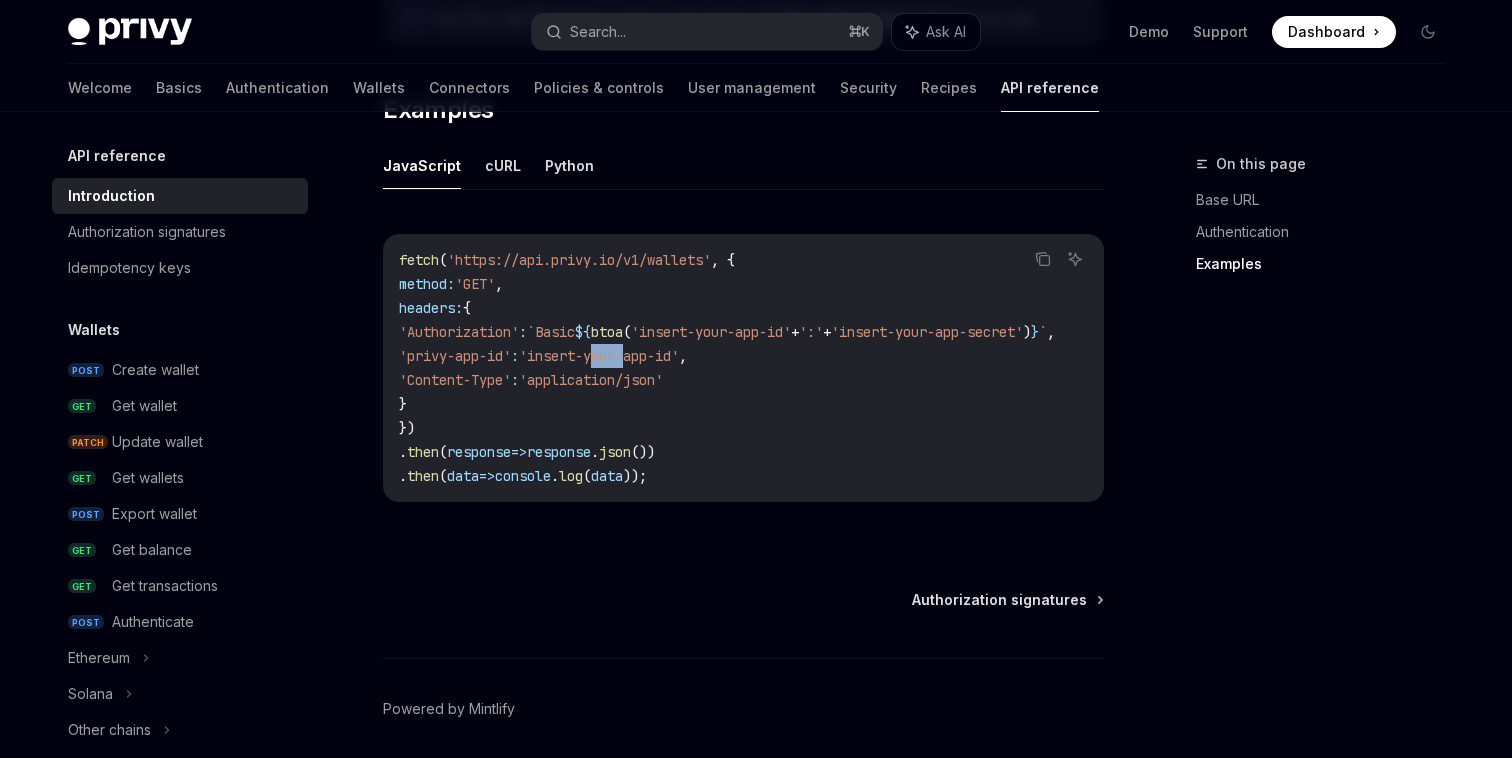 click on "fetch ( 'https://api.privy.io/v1/wallets' , {
method:  'GET' ,
headers:  {
'Authorization' :  `Basic  ${ btoa ( 'insert-your-app-id'  +  ':'  +  'insert-your-app-secret' ) } ` ,
'privy-app-id' :  'insert-your-app-id' ,
'Content-Type' :  'application/json'
}
})
. then ( response  =>  response . json ())
. then ( data  =>  console . log ( data ));" at bounding box center (751, 368) 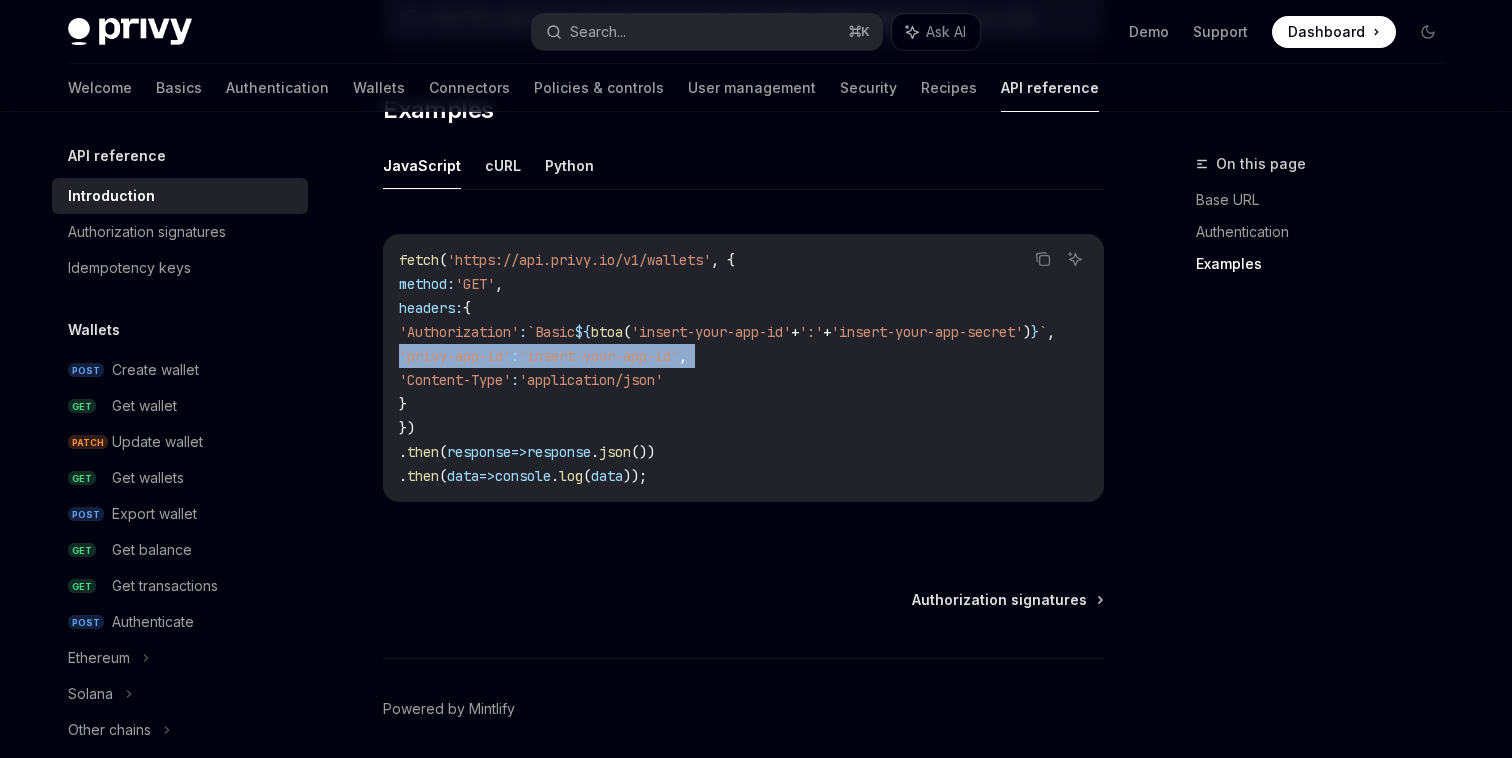 click on "fetch ( 'https://api.privy.io/v1/wallets' , {
method:  'GET' ,
headers:  {
'Authorization' :  `Basic  ${ btoa ( 'insert-your-app-id'  +  ':'  +  'insert-your-app-secret' ) } ` ,
'privy-app-id' :  'insert-your-app-id' ,
'Content-Type' :  'application/json'
}
})
. then ( response  =>  response . json ())
. then ( data  =>  console . log ( data ));" at bounding box center [751, 368] 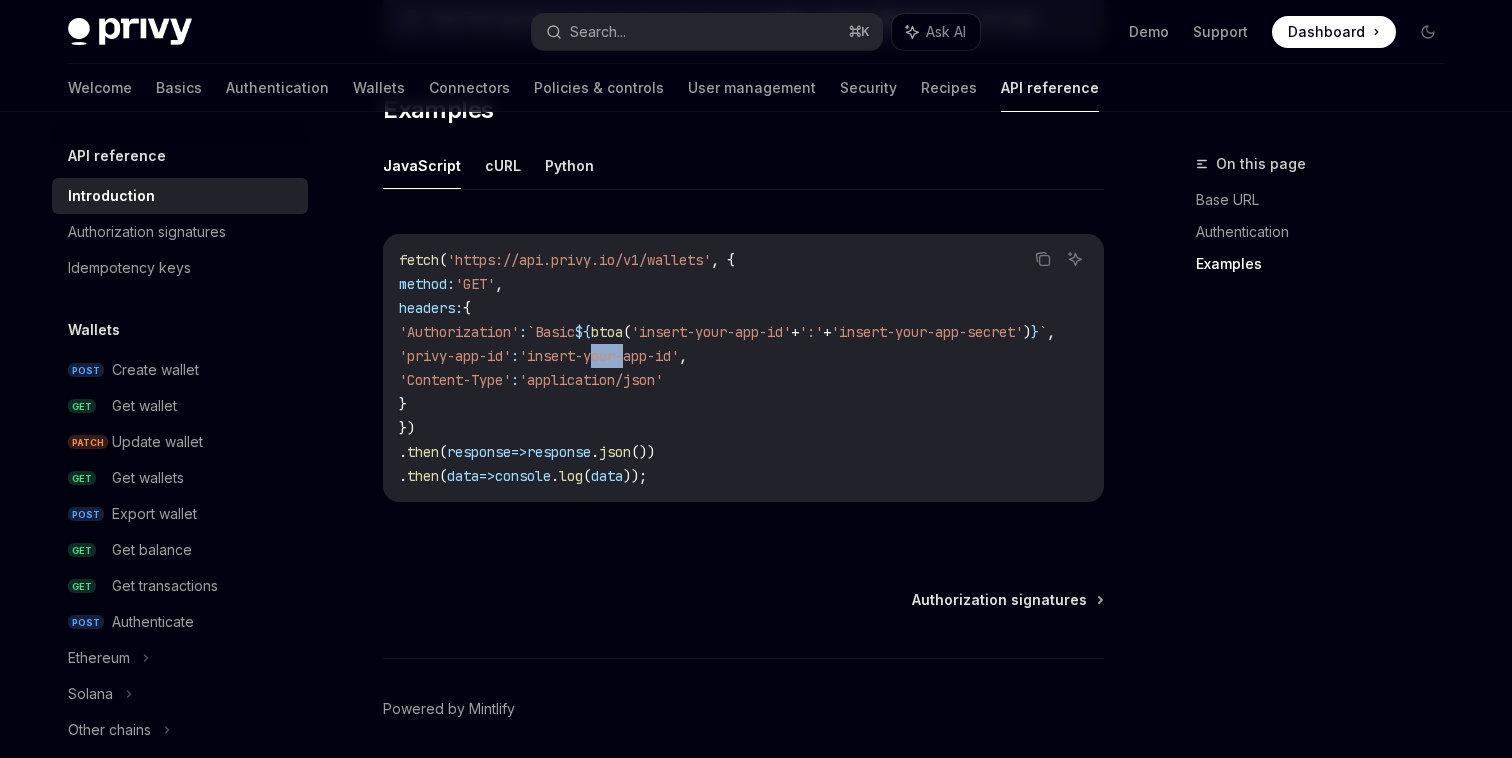click on "'insert-your-app-id'" at bounding box center (599, 356) 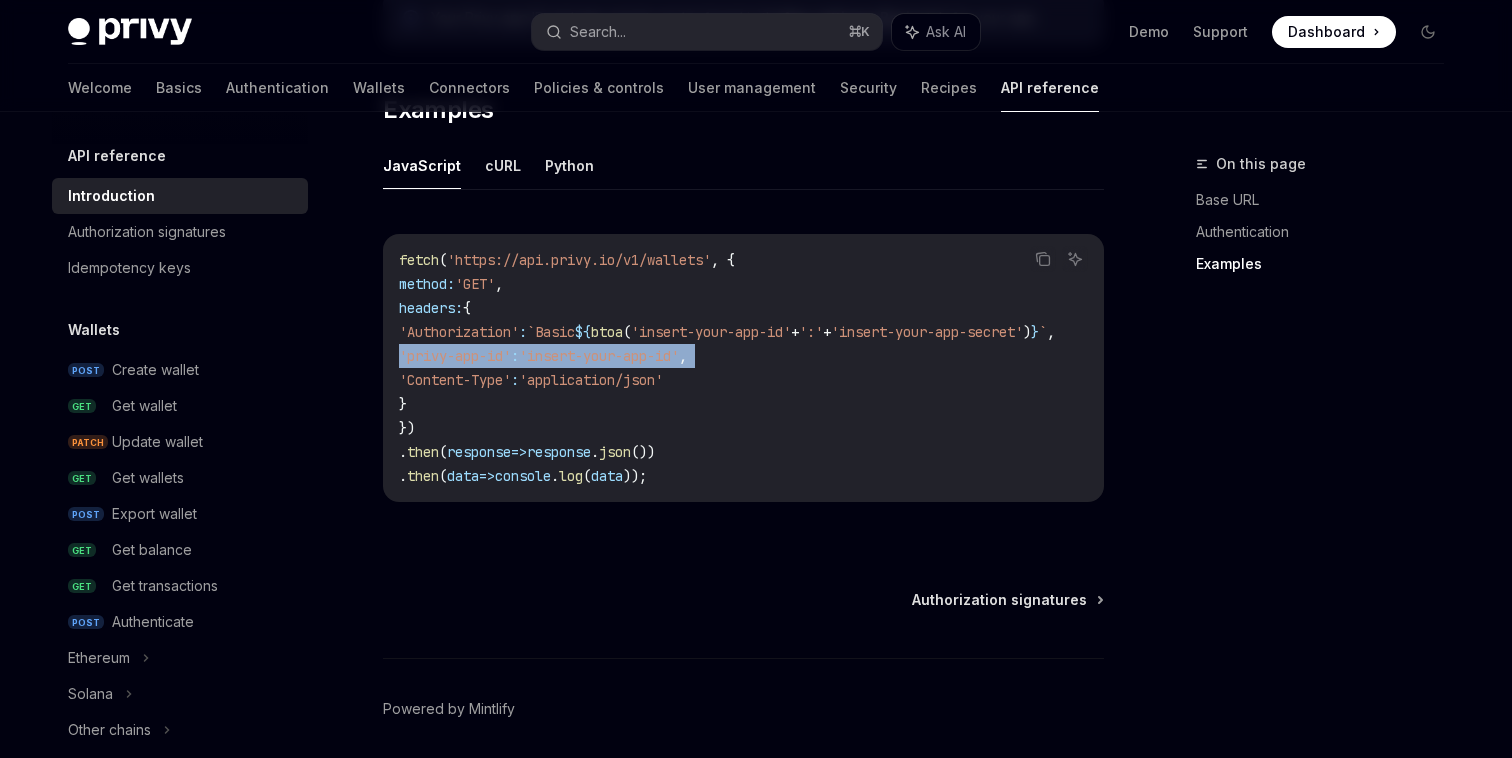 click on "'insert-your-app-id'" at bounding box center [599, 356] 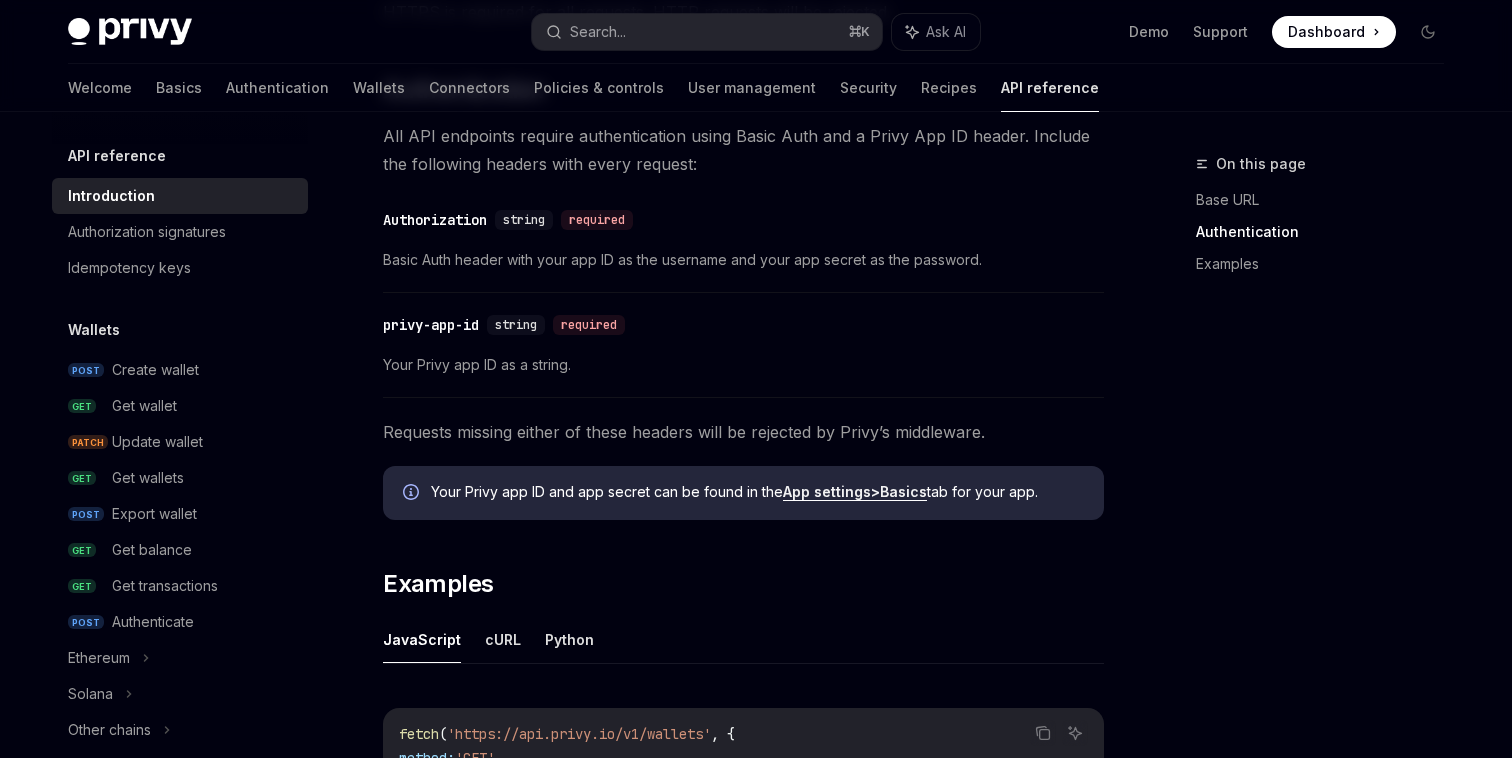 scroll, scrollTop: 0, scrollLeft: 0, axis: both 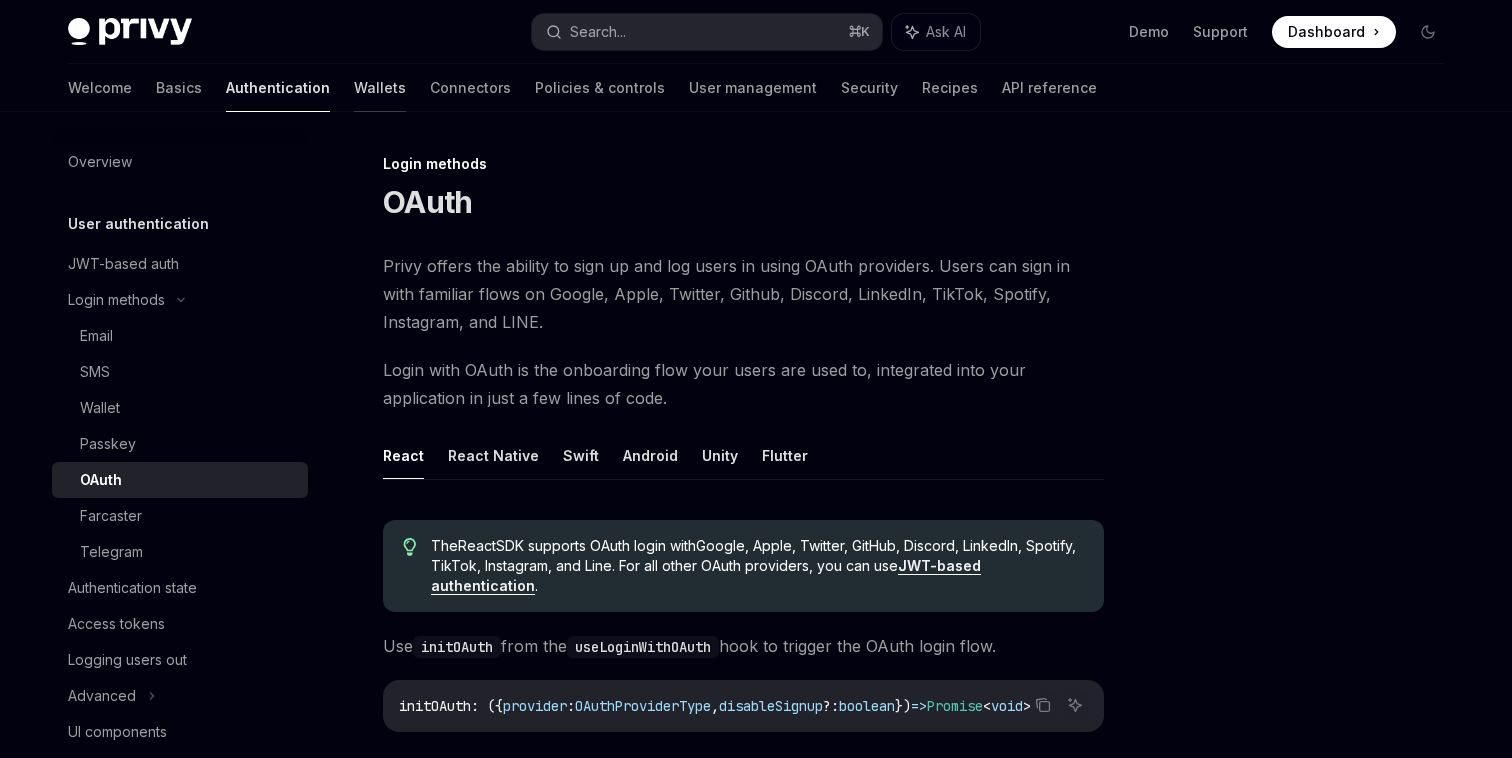 click on "Wallets" at bounding box center (380, 88) 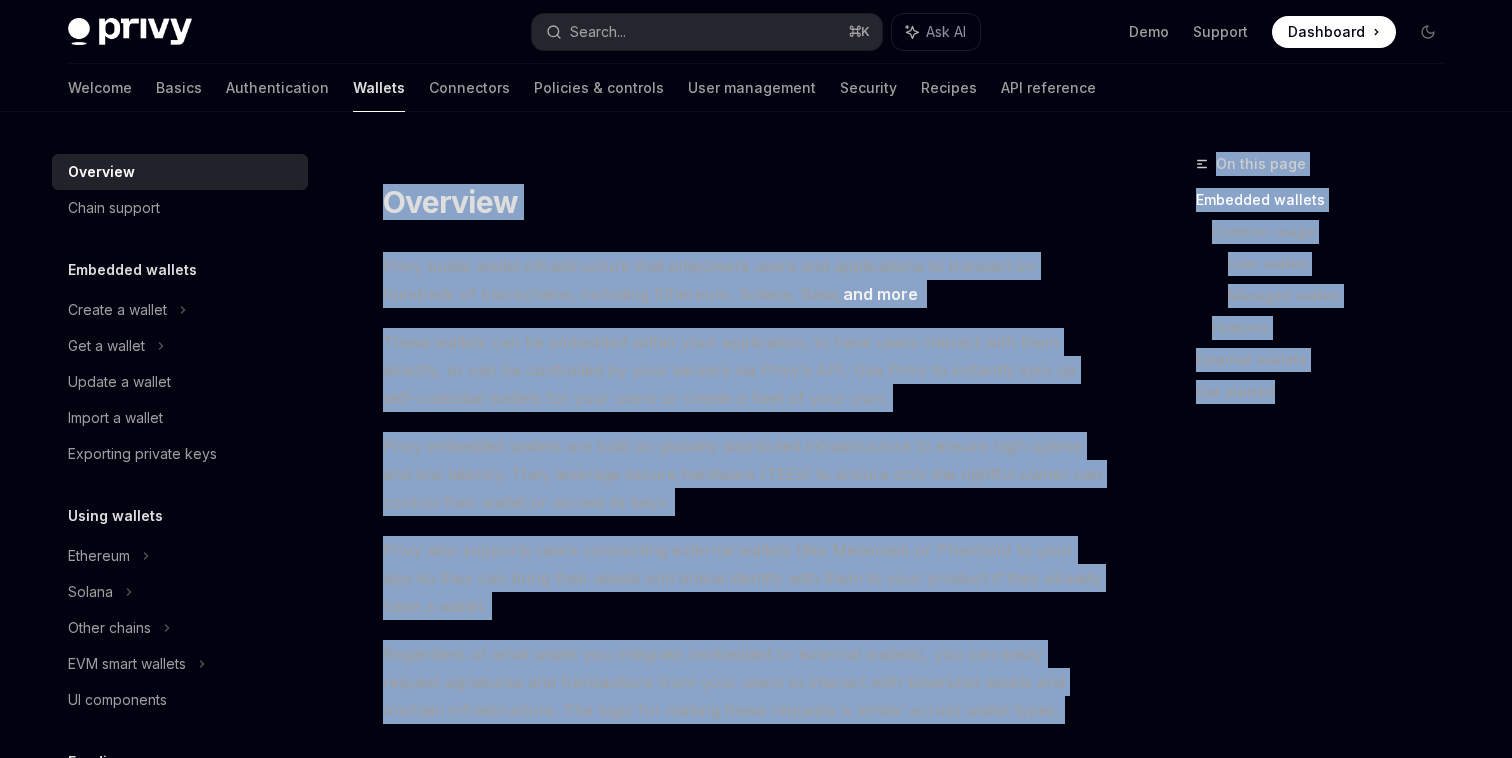 click on "Powered by Mintlify" at bounding box center [449, 3611] 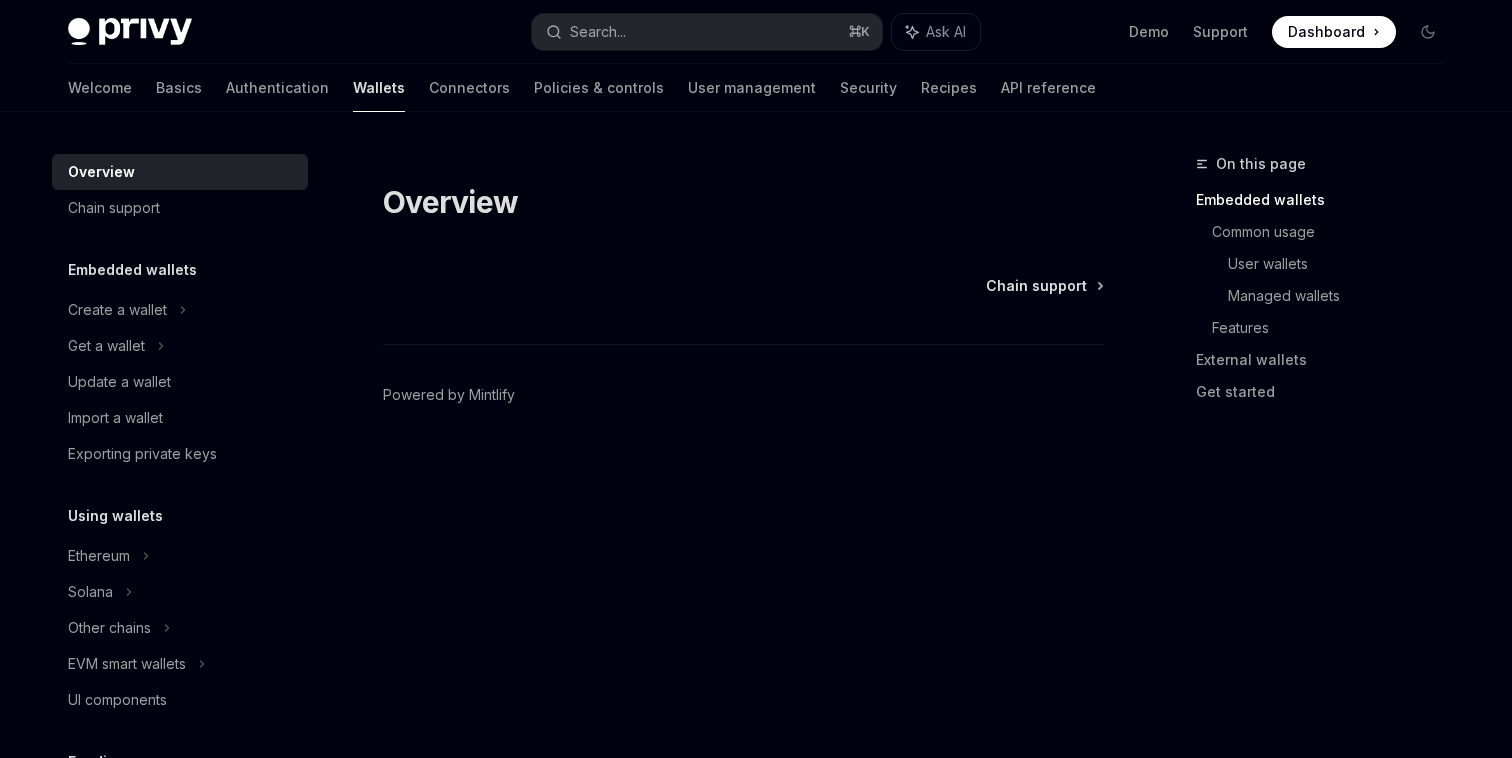 click on "Overview Assistant Responses are generated using AI and may contain mistakes. Chain support Powered by Mintlify" at bounding box center [556, 455] 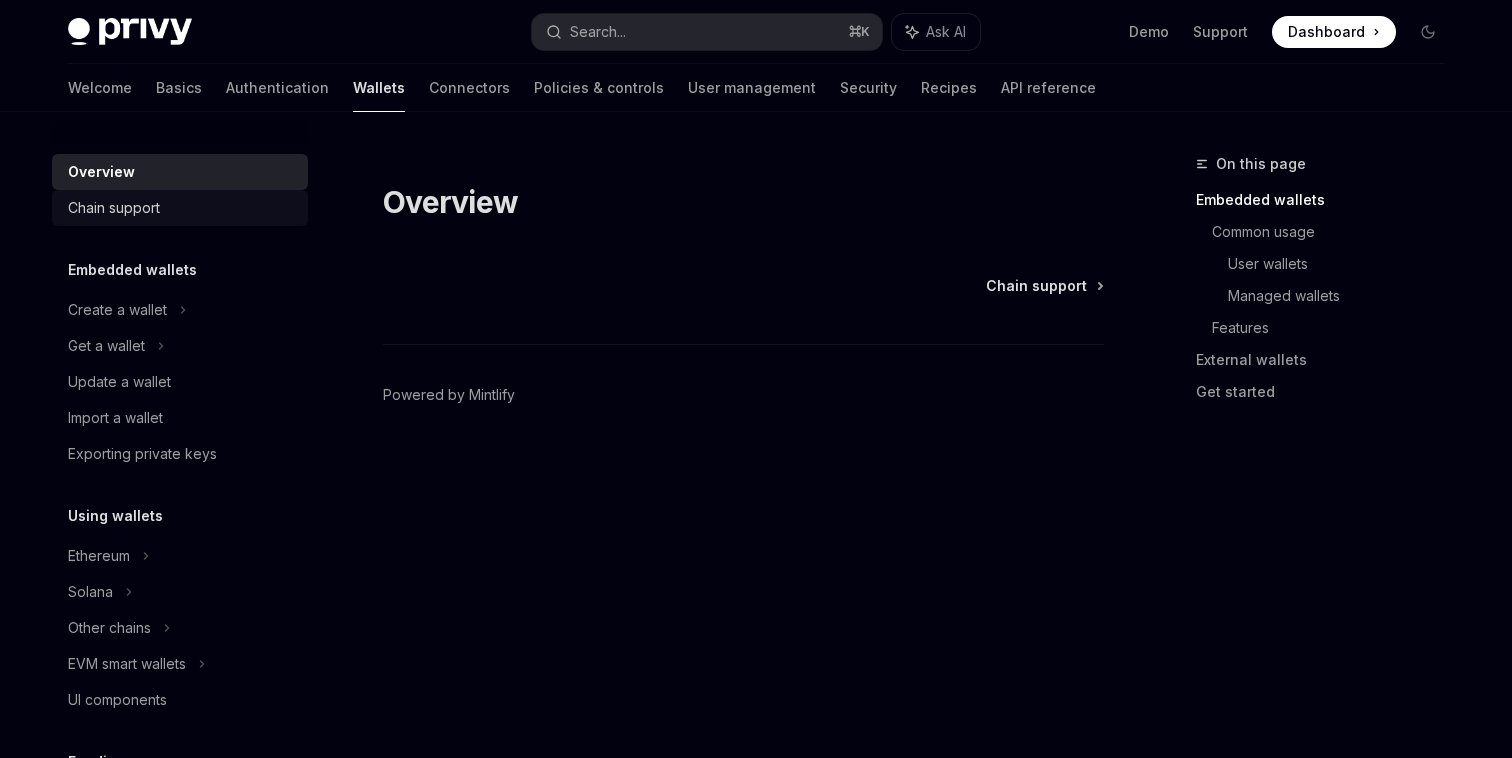click on "Chain support" at bounding box center [114, 208] 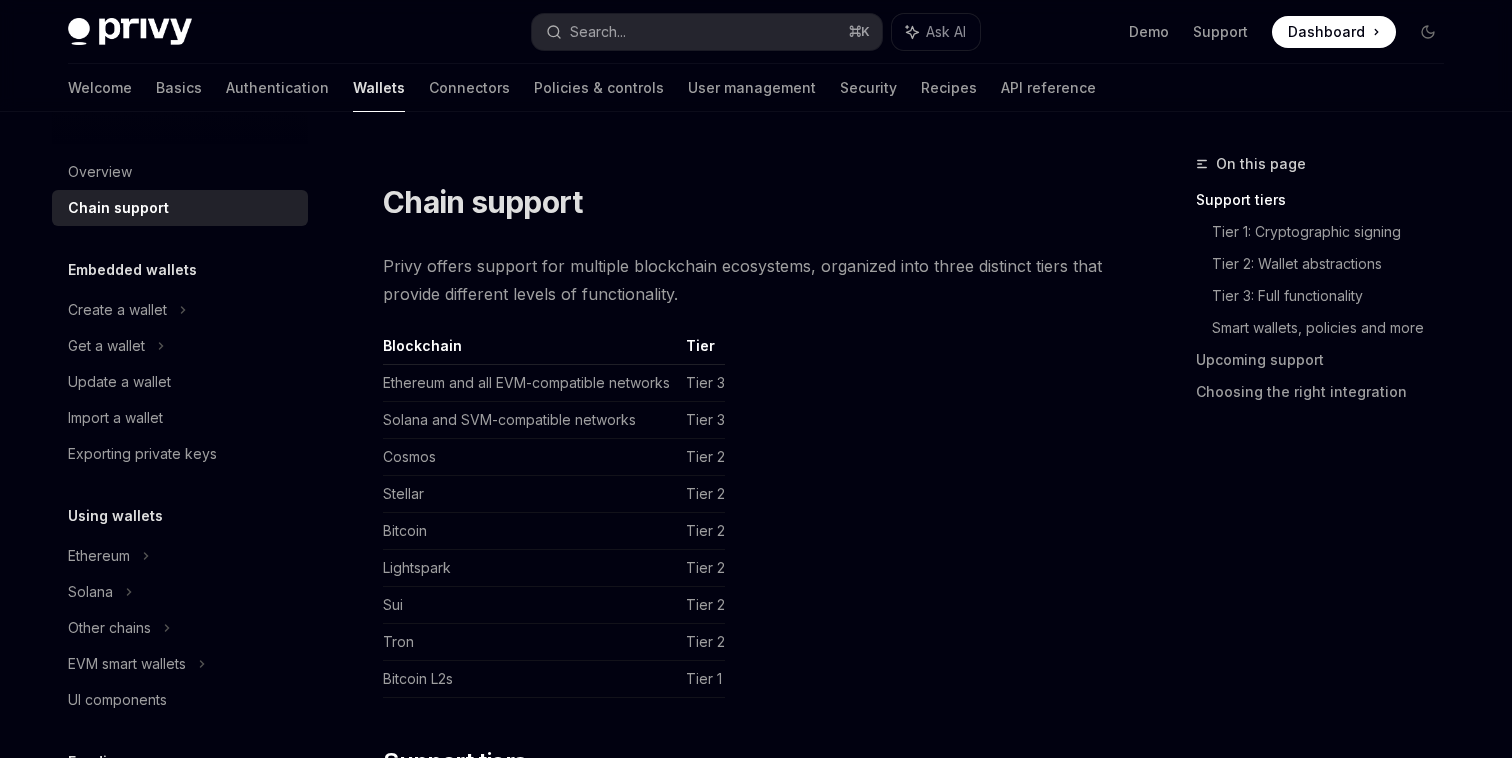 scroll, scrollTop: 0, scrollLeft: 0, axis: both 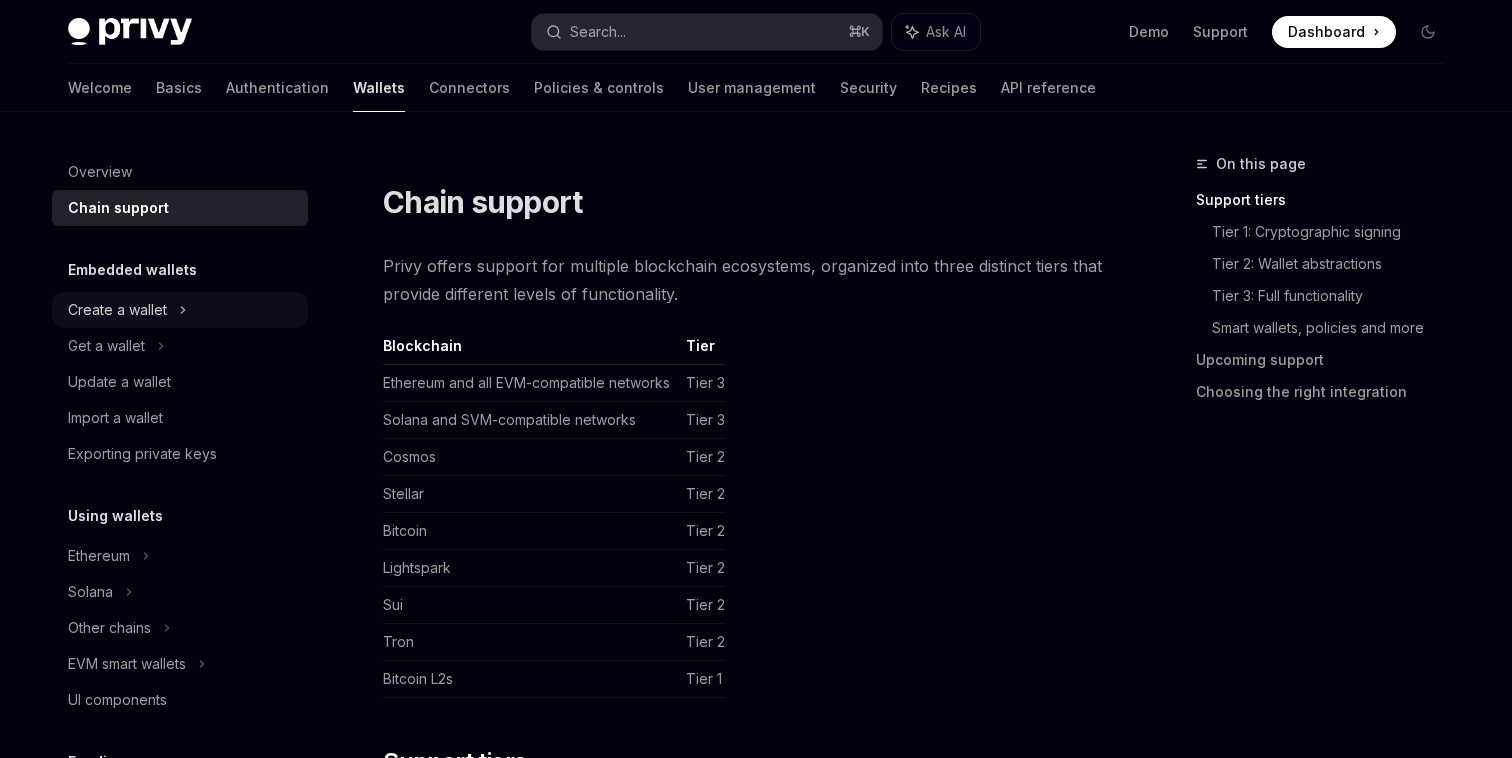 click on "Create a wallet" at bounding box center [117, 310] 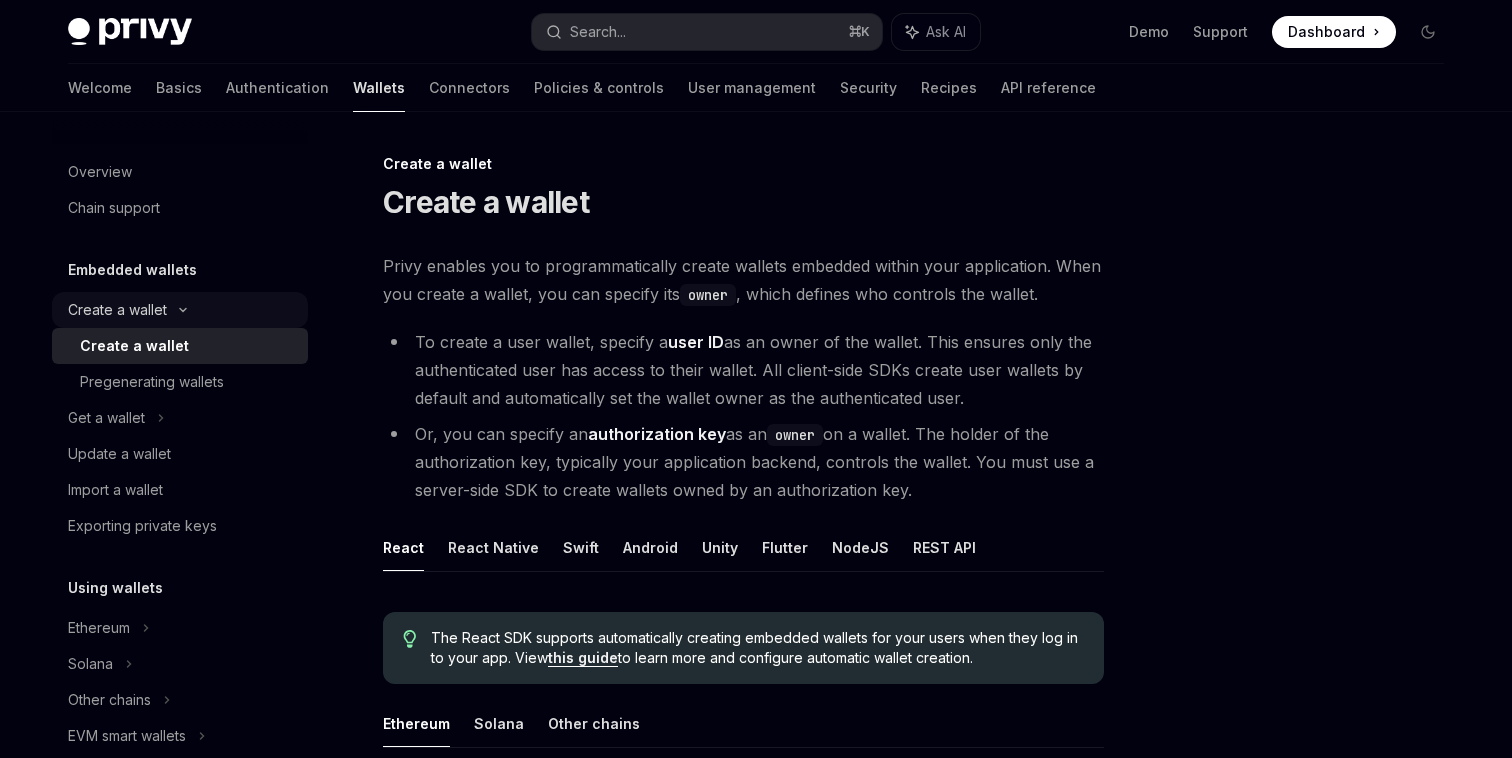 click on "Create a wallet" at bounding box center (117, 310) 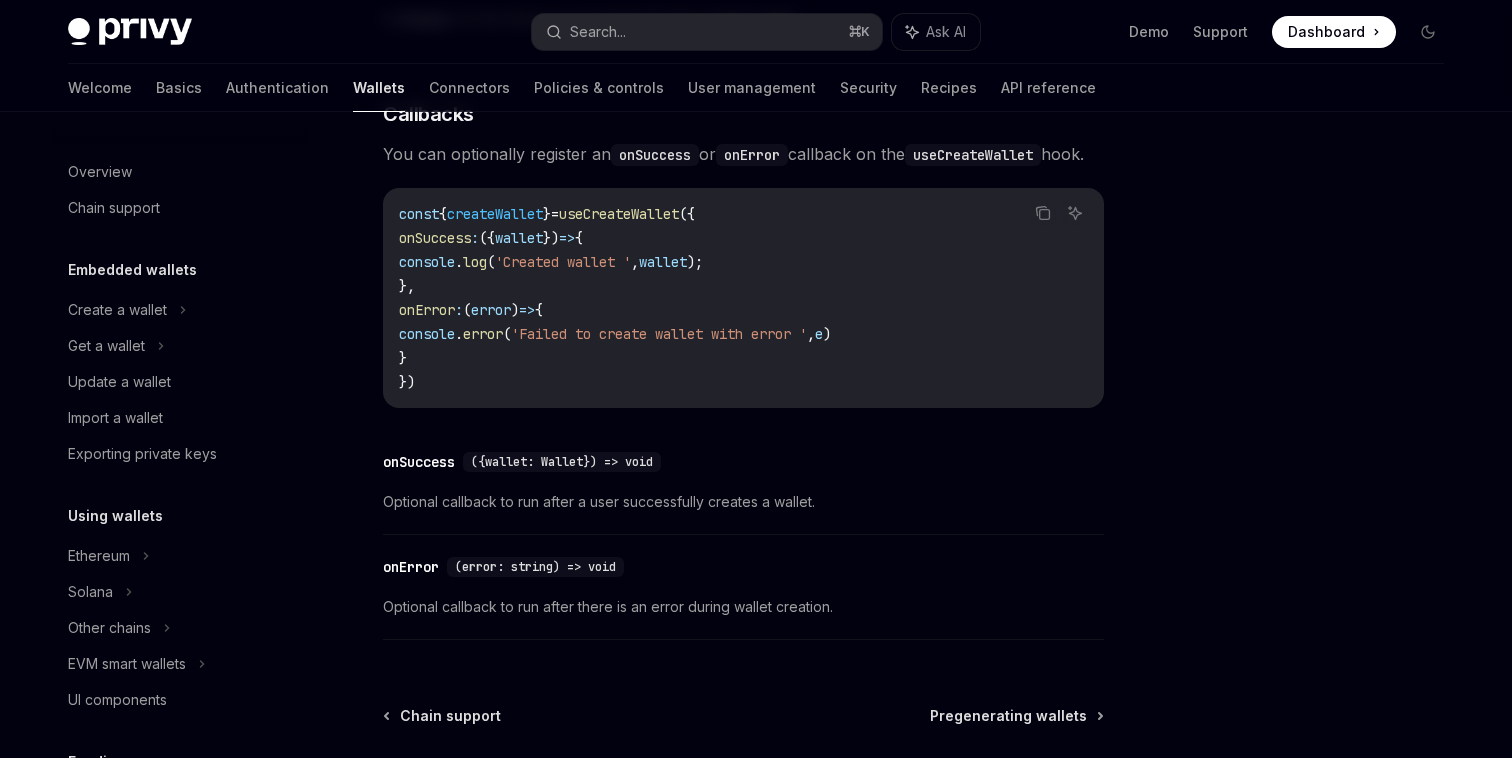 scroll, scrollTop: 1627, scrollLeft: 0, axis: vertical 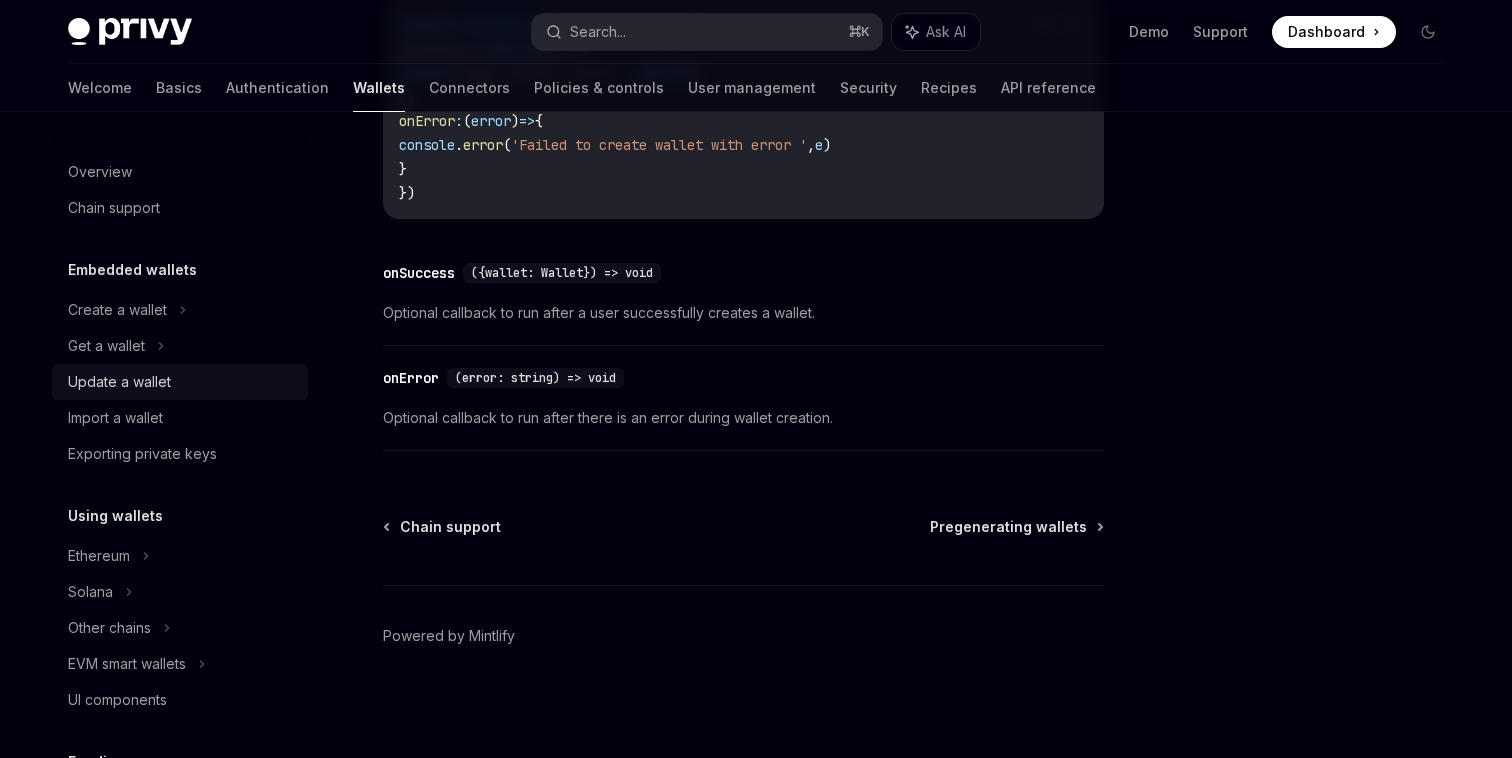 click on "Update a wallet" at bounding box center (119, 382) 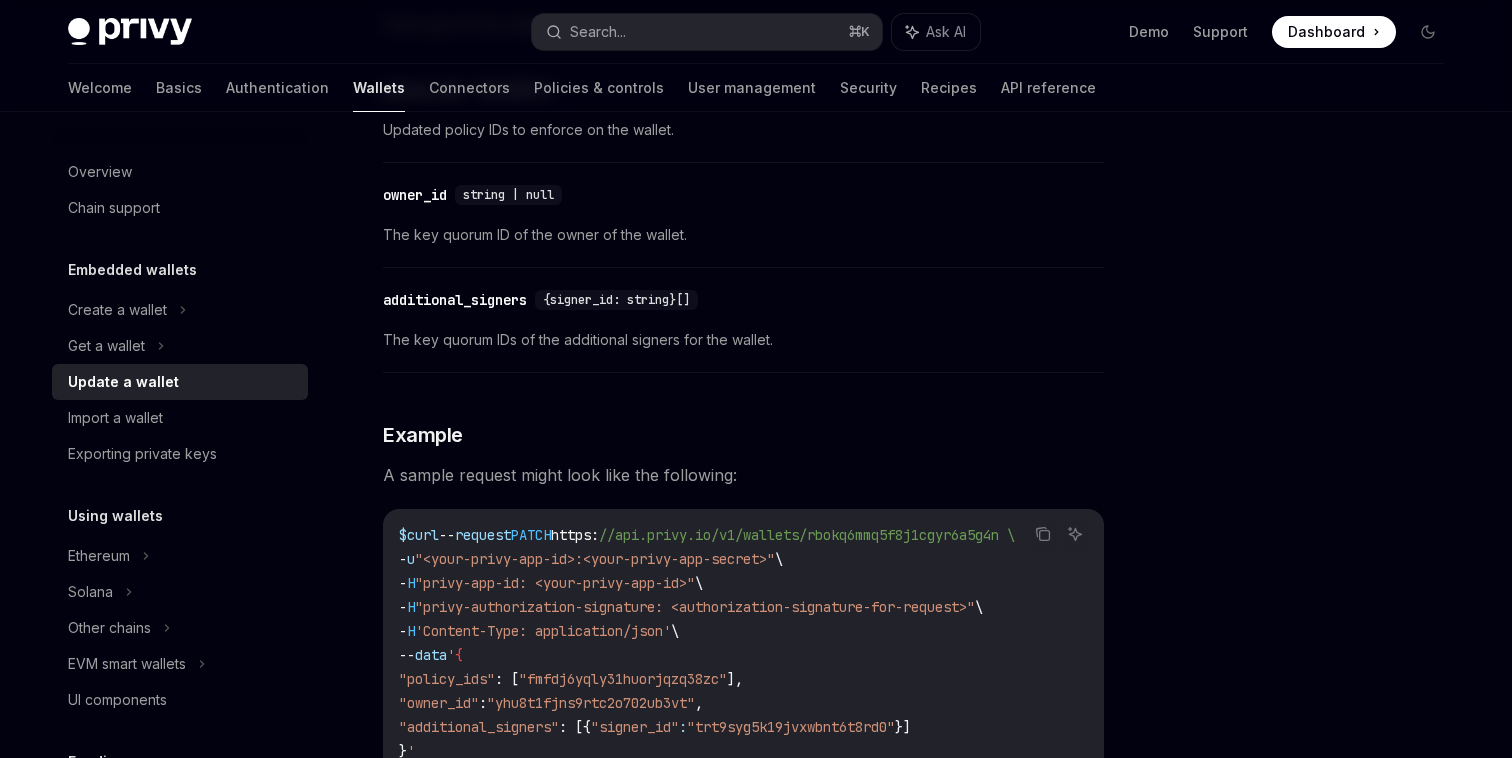 scroll, scrollTop: 0, scrollLeft: 0, axis: both 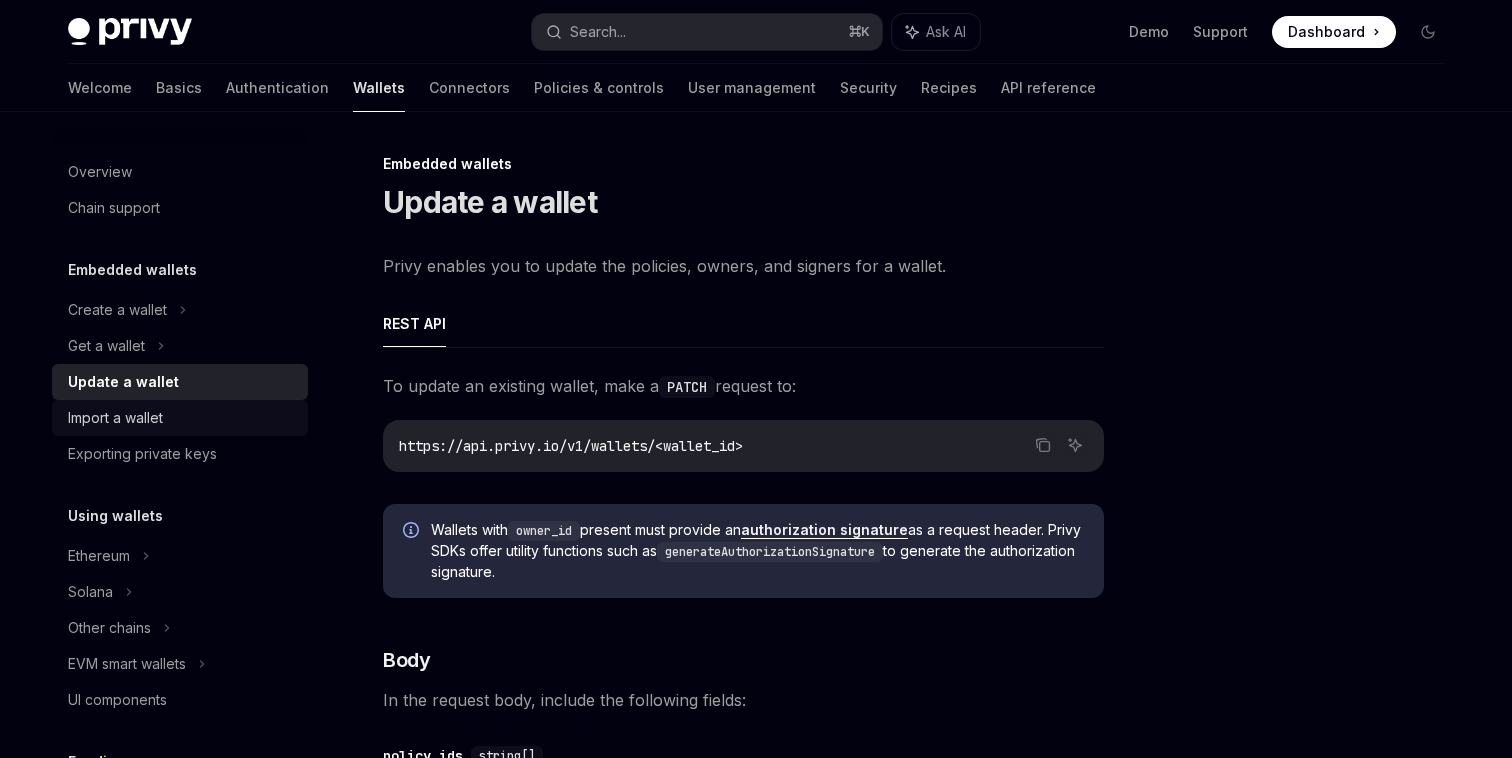 click on "Import a wallet" at bounding box center (115, 418) 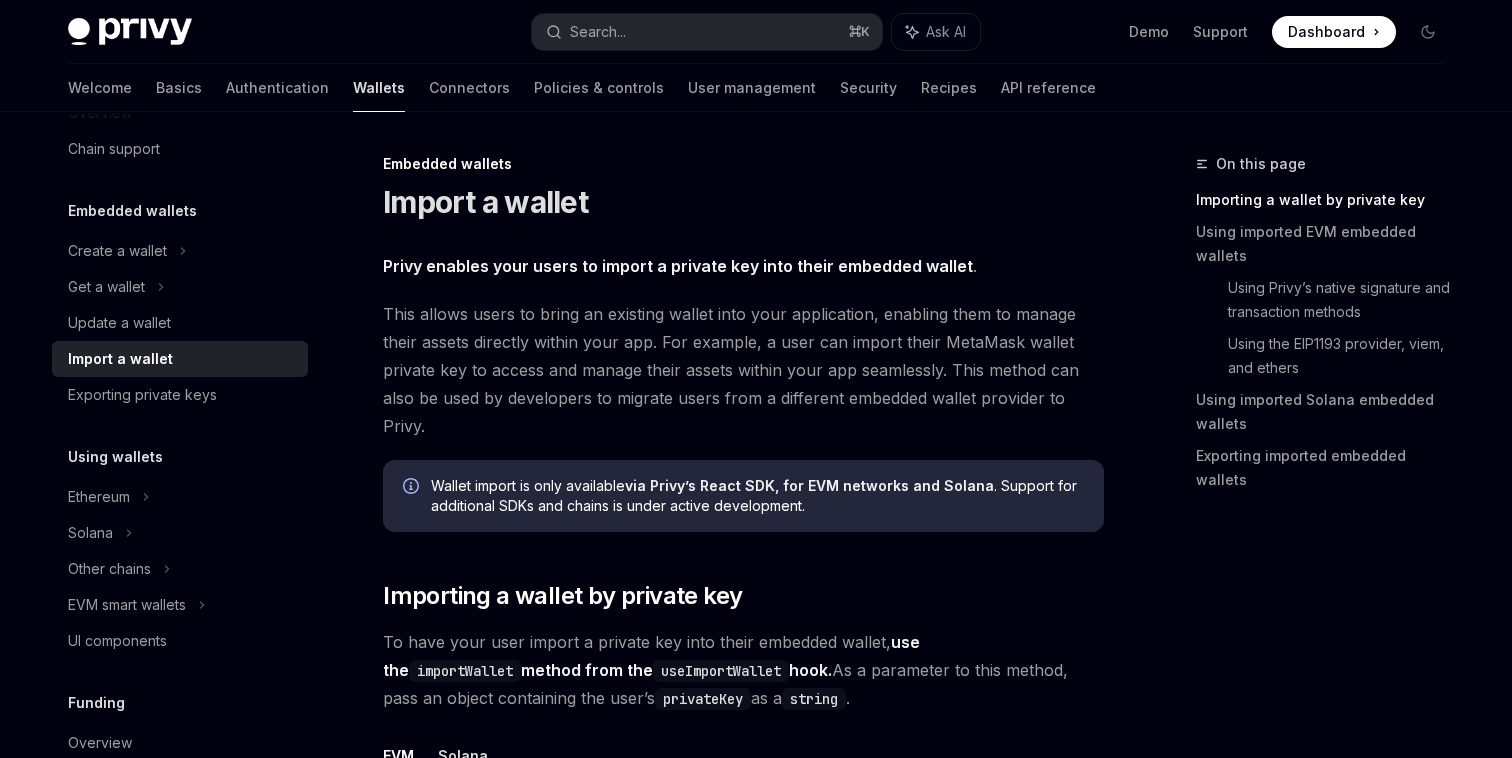 scroll, scrollTop: 65, scrollLeft: 0, axis: vertical 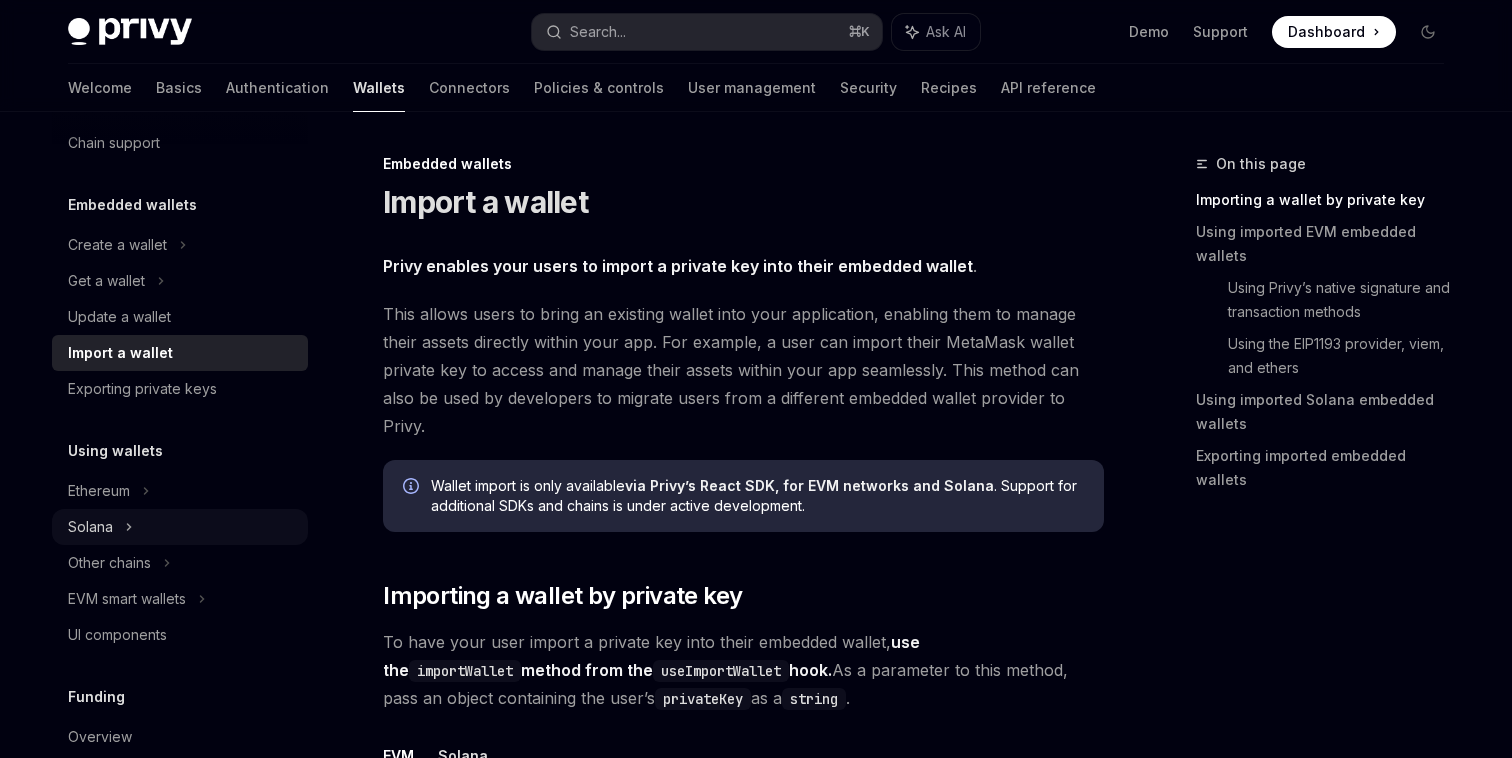 click on "Solana" at bounding box center [106, 281] 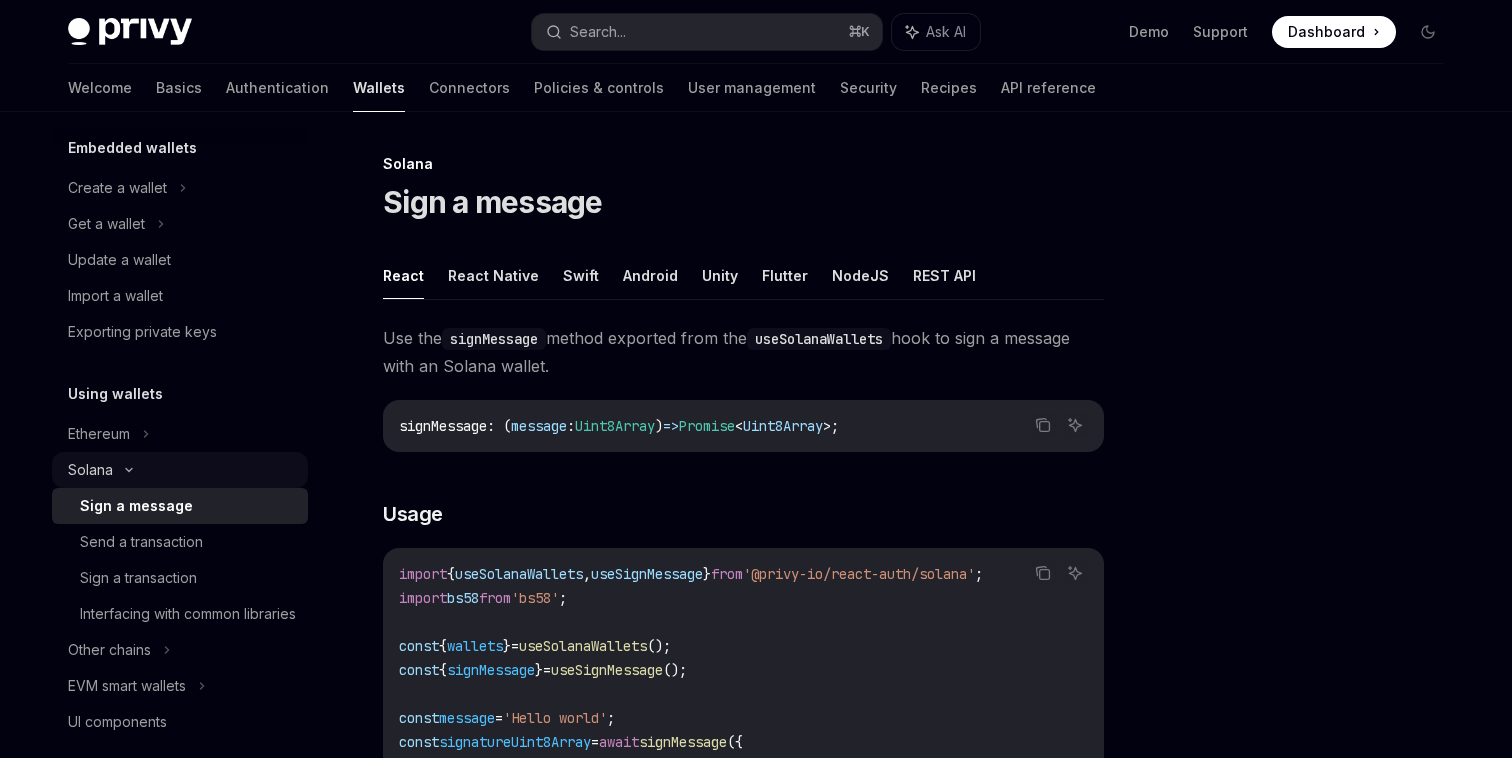 scroll, scrollTop: 133, scrollLeft: 0, axis: vertical 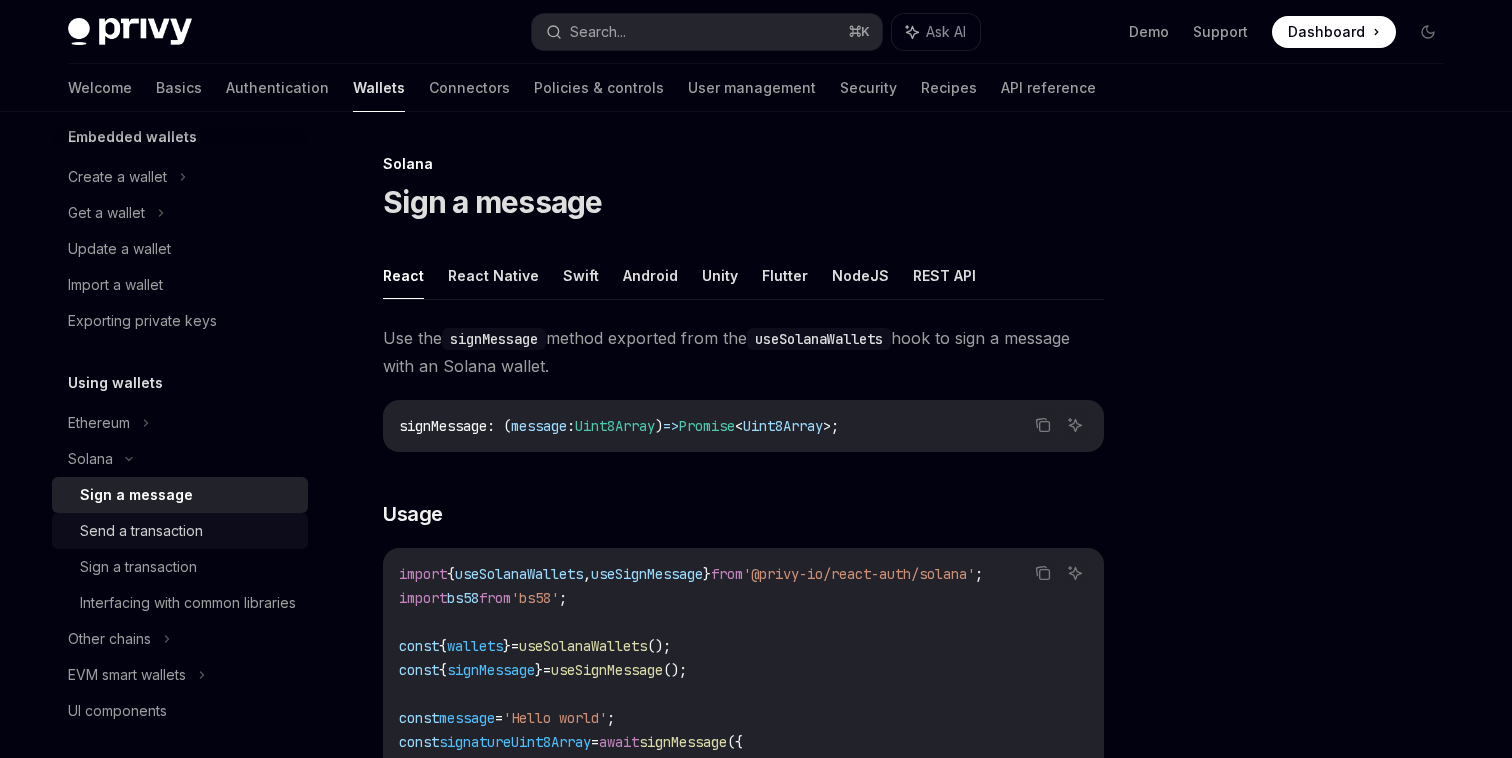 click on "Send a transaction" at bounding box center (141, 531) 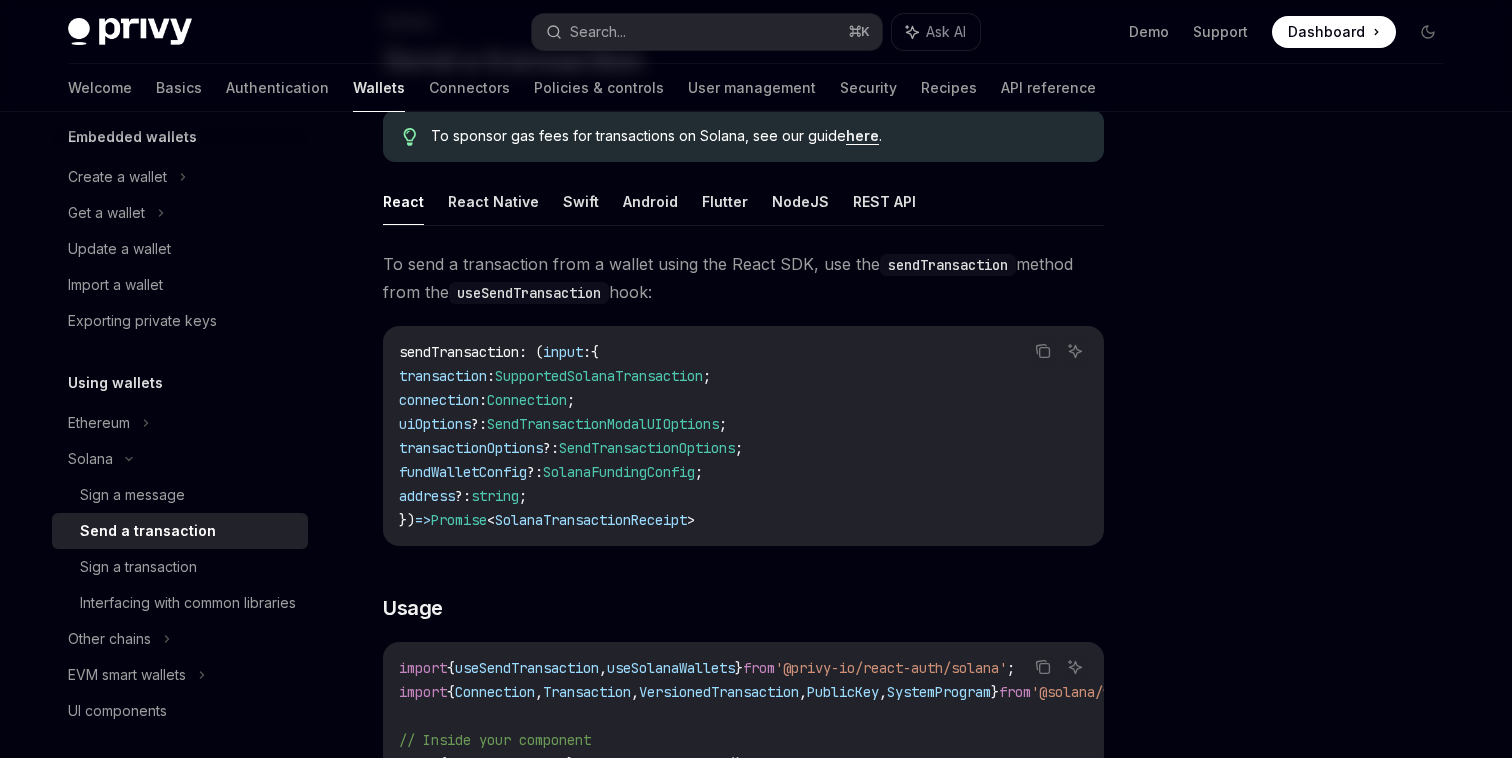 scroll, scrollTop: 0, scrollLeft: 0, axis: both 